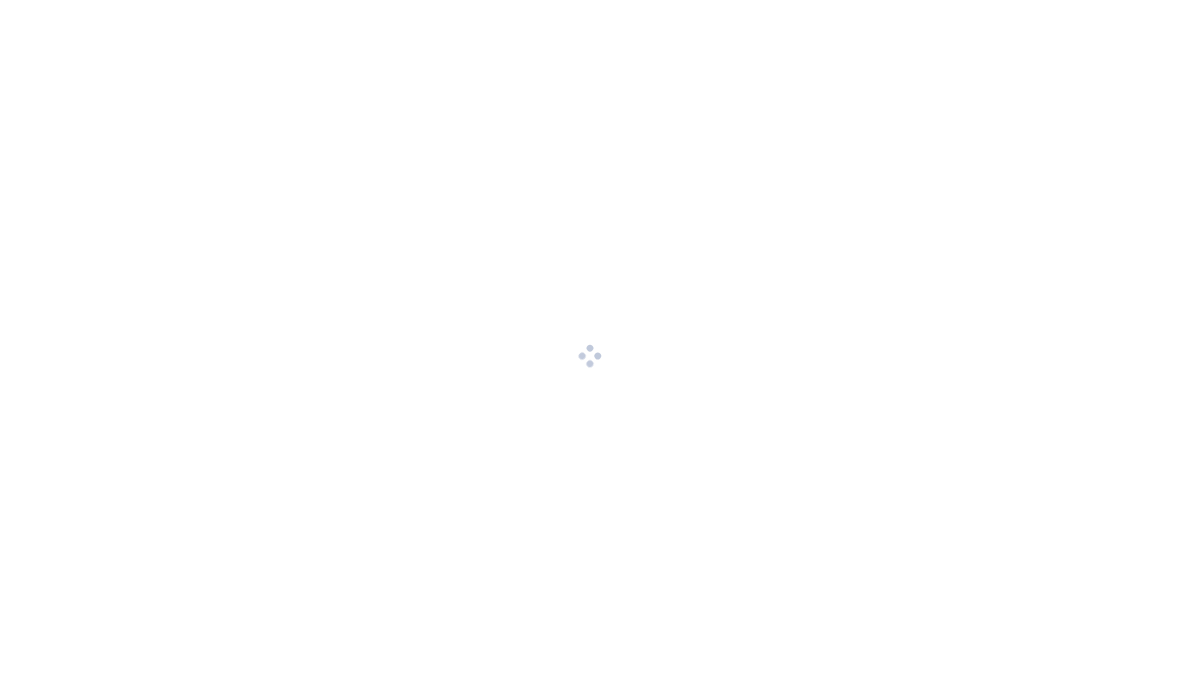 scroll, scrollTop: 0, scrollLeft: 0, axis: both 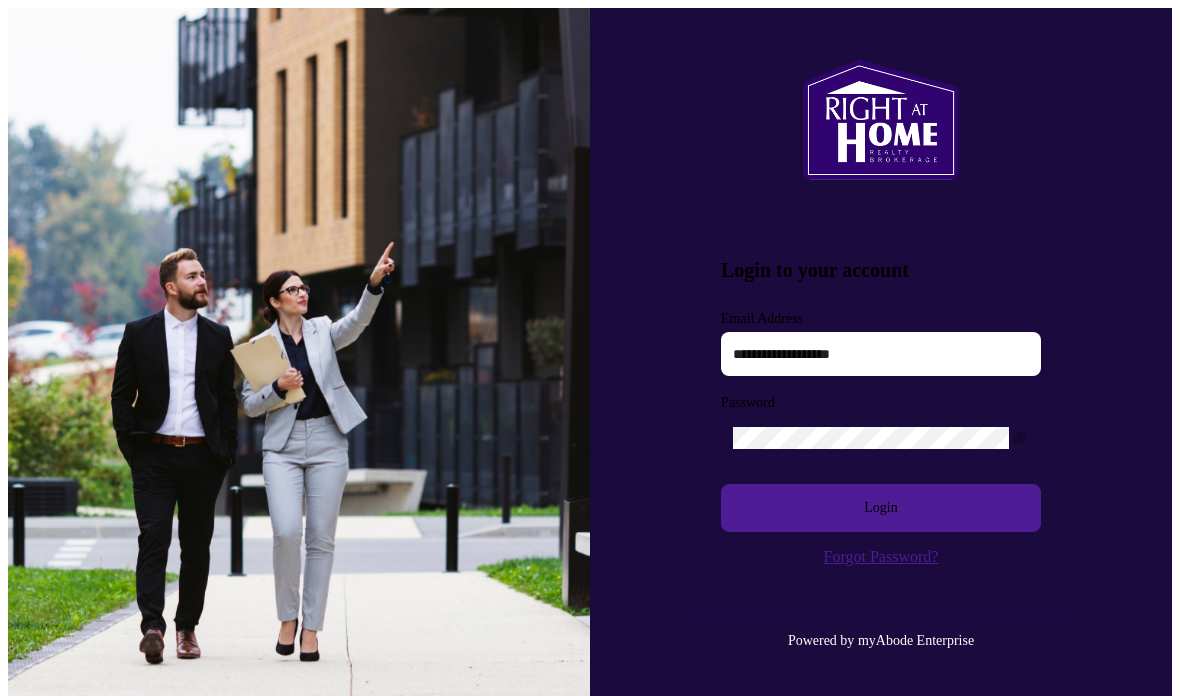 click at bounding box center [881, 354] 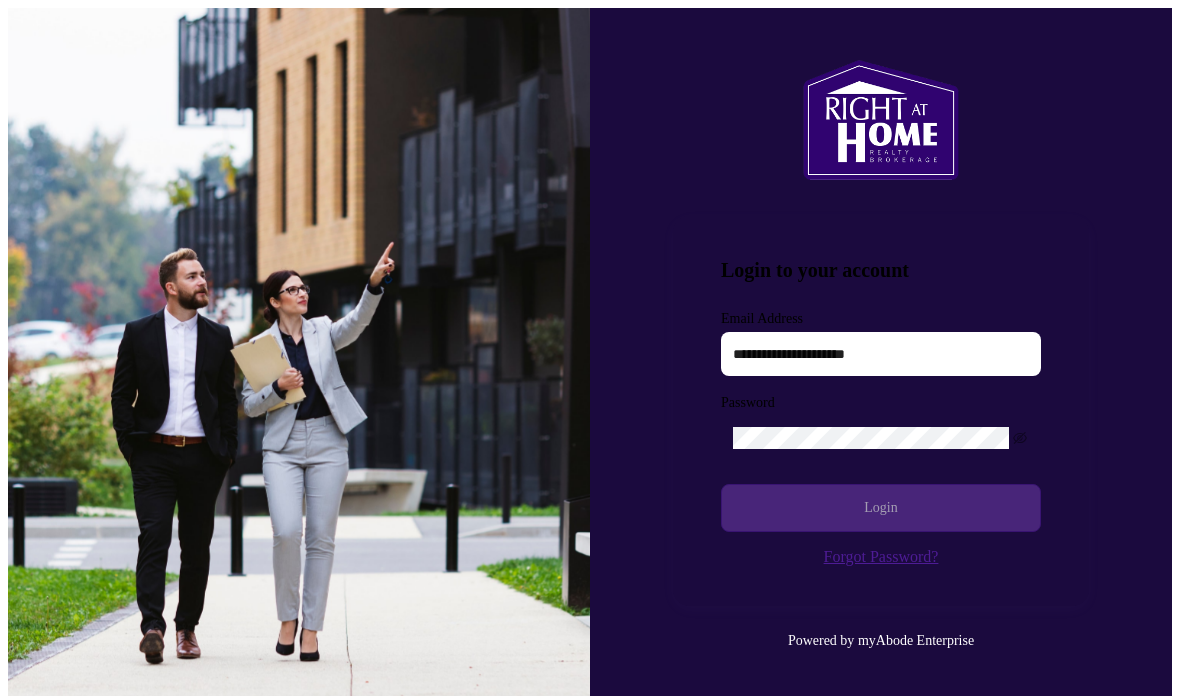 click on "Login" at bounding box center [881, 508] 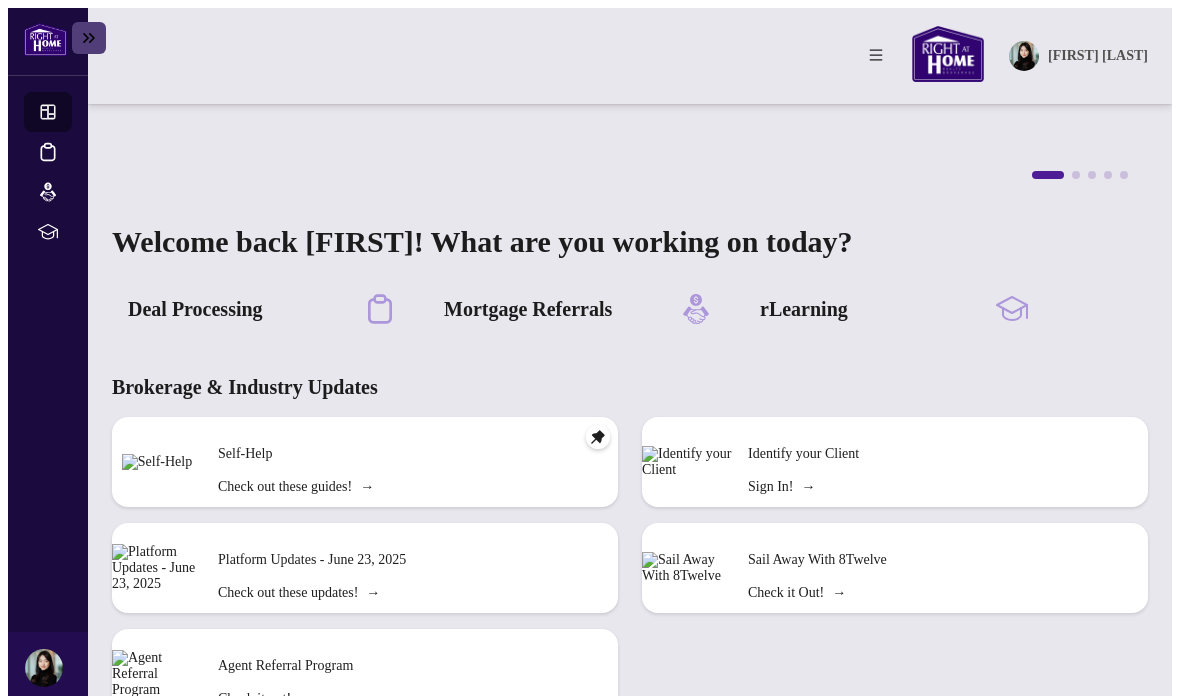 scroll, scrollTop: 60, scrollLeft: 0, axis: vertical 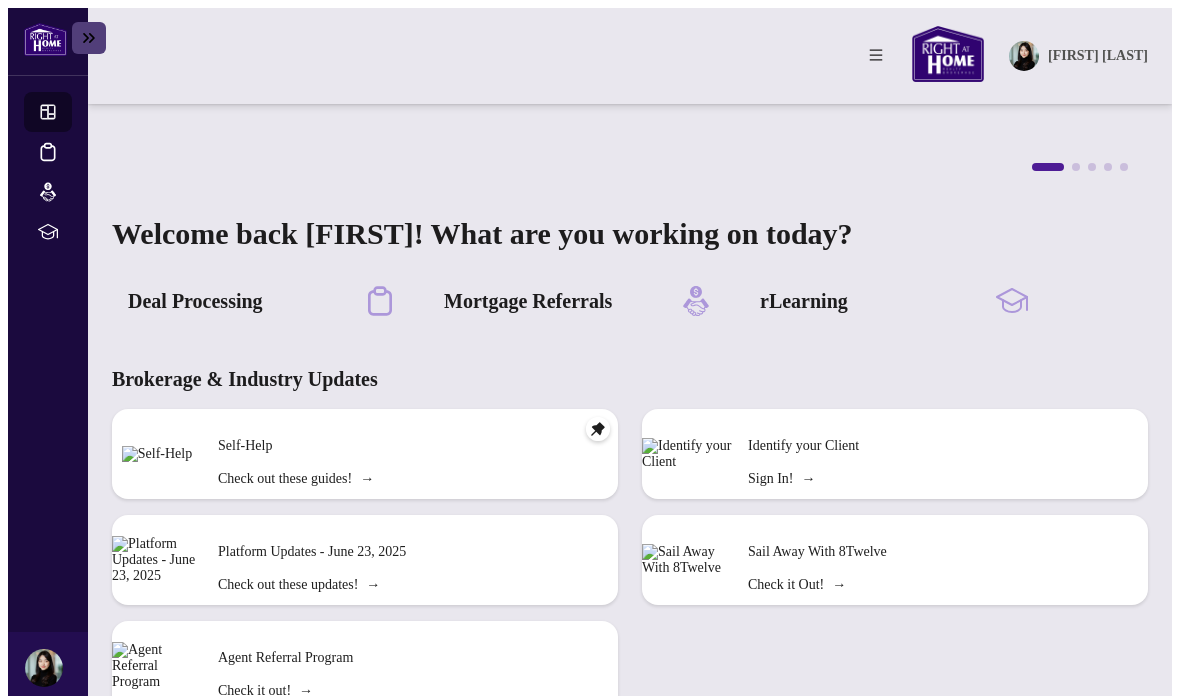 click at bounding box center (157, 454) 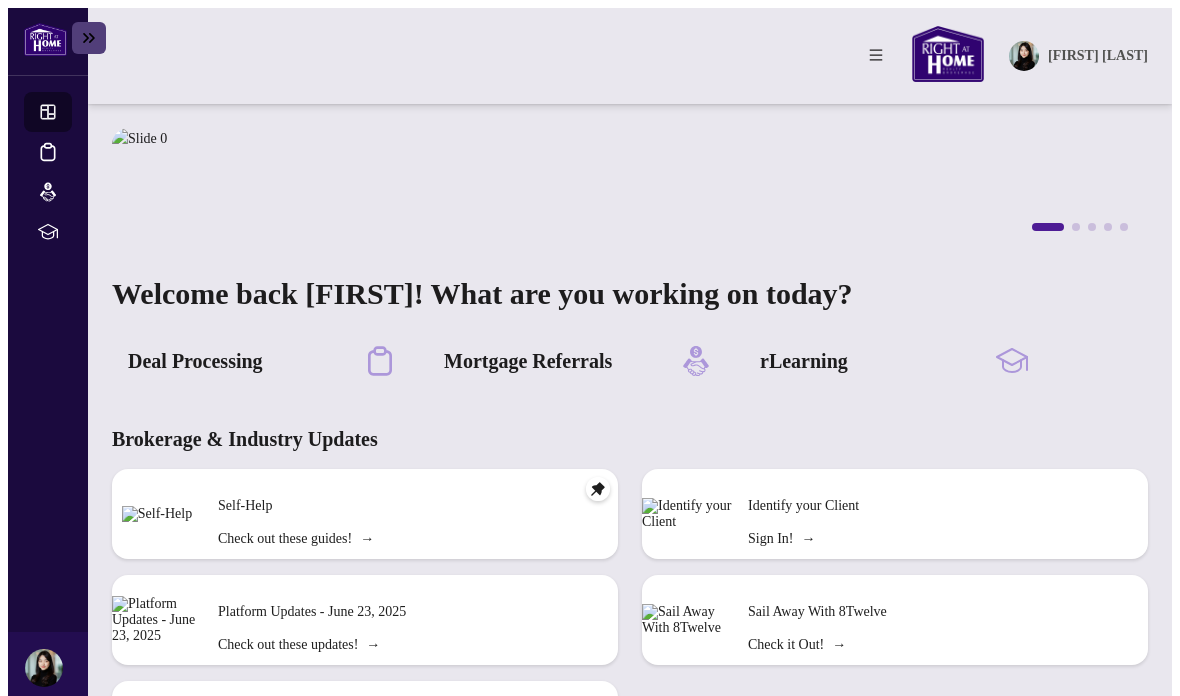 scroll, scrollTop: 0, scrollLeft: 0, axis: both 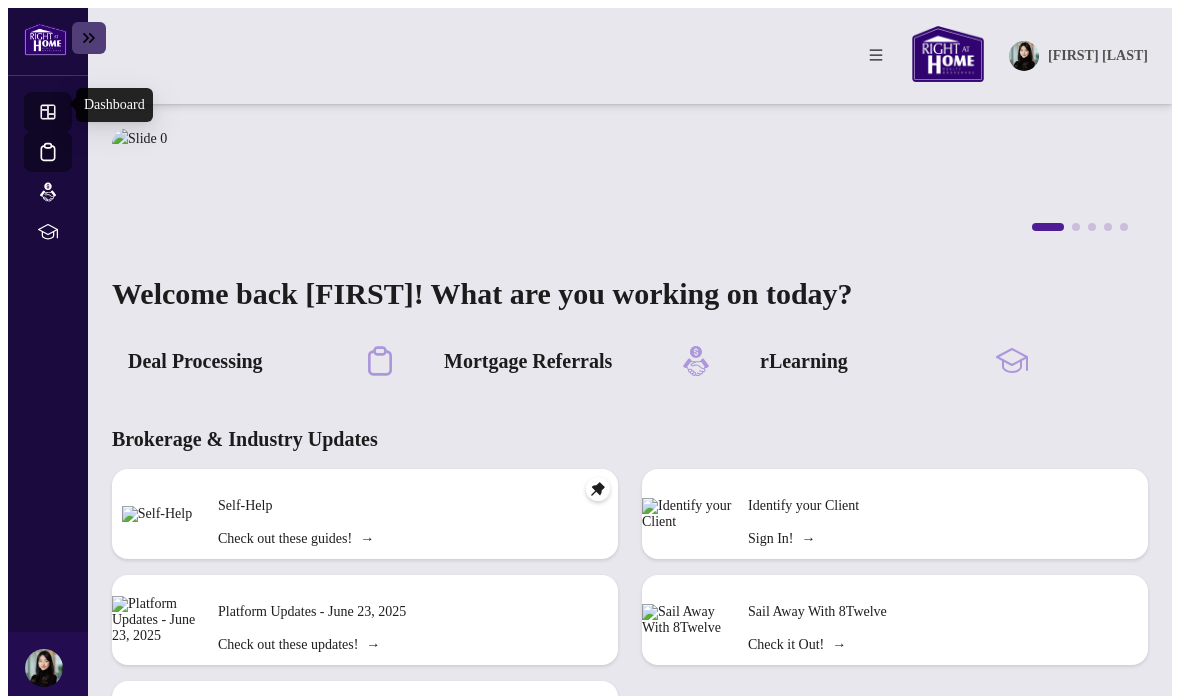 click on "Deal Processing" at bounding box center (66, 165) 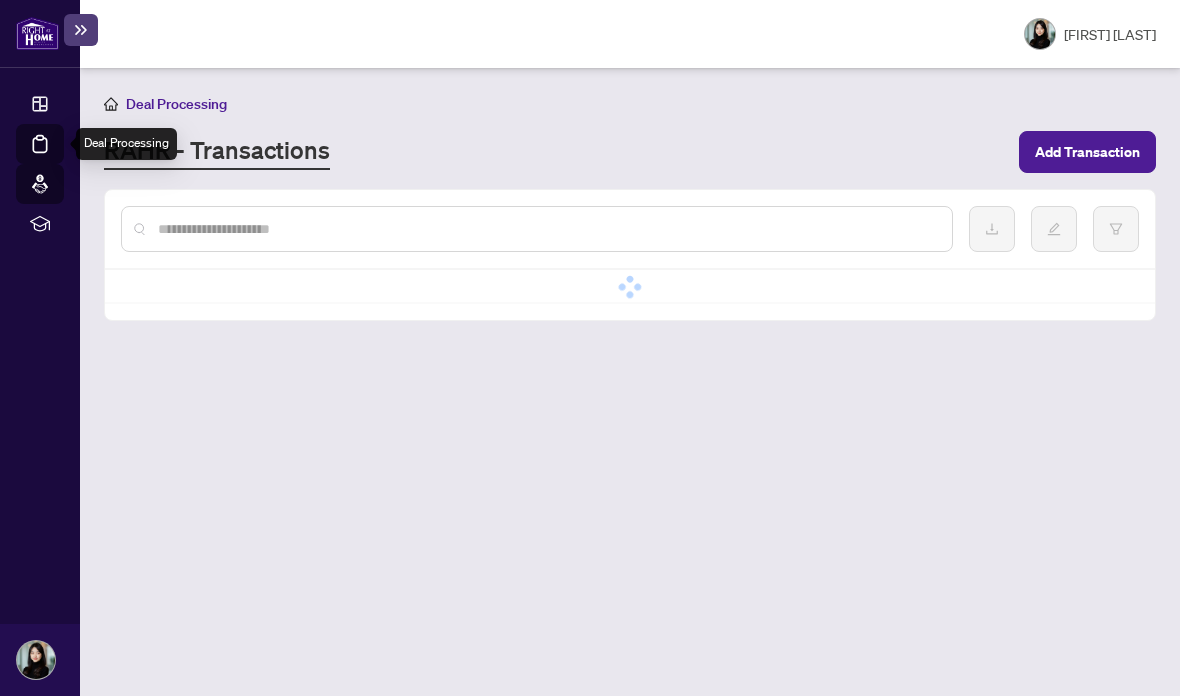 click on "Mortgage Referrals" at bounding box center (60, 198) 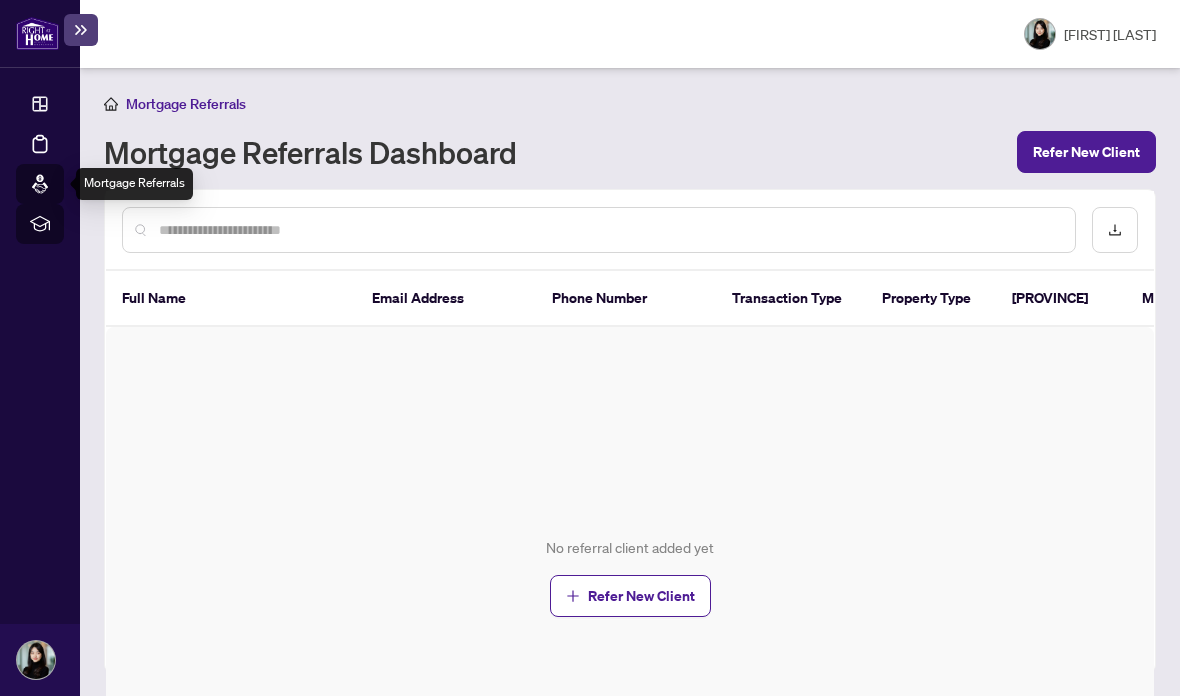 click on "rLearning" at bounding box center (62, 107) 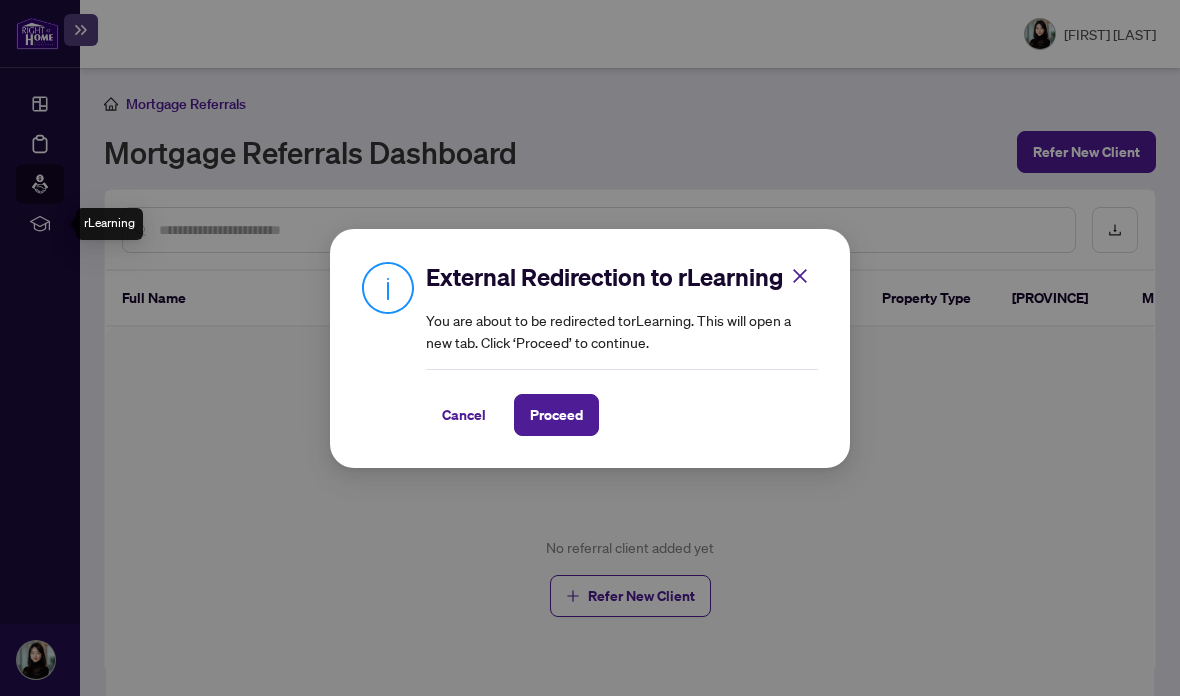 click on "External Redirection to rLearning You are about to be redirected to  rLearning . This will open a new tab. Click ‘Proceed’ to continue. Cancel Proceed Cancel OK" at bounding box center (590, 348) 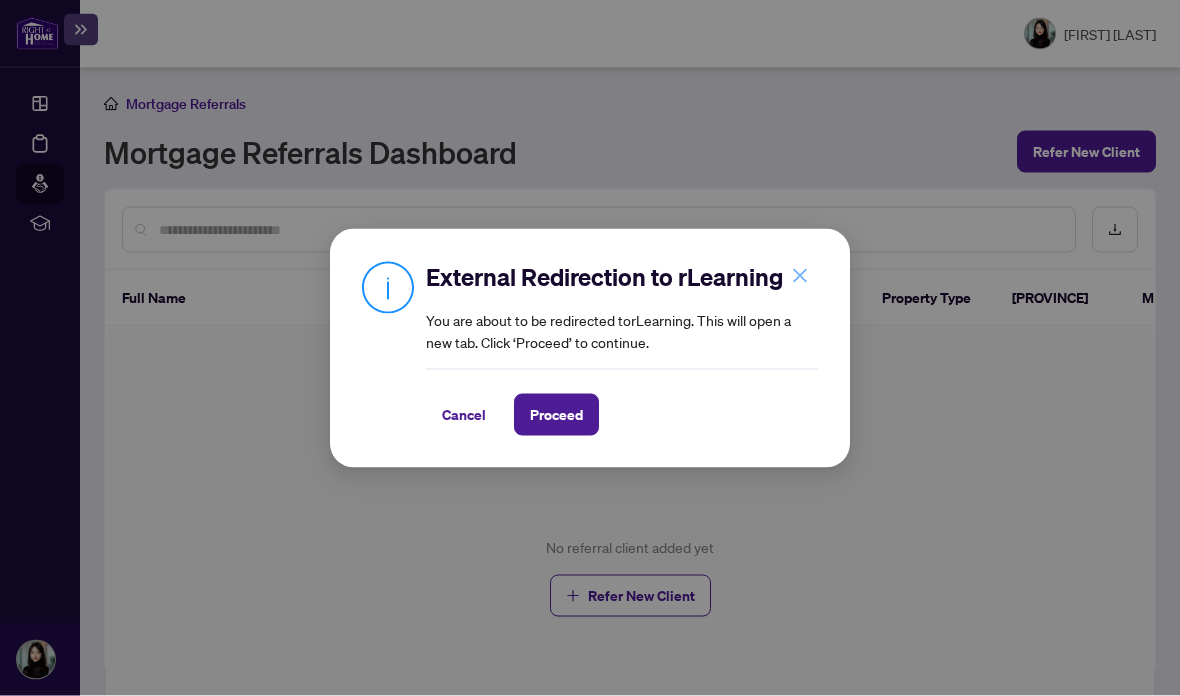 click at bounding box center (800, 276) 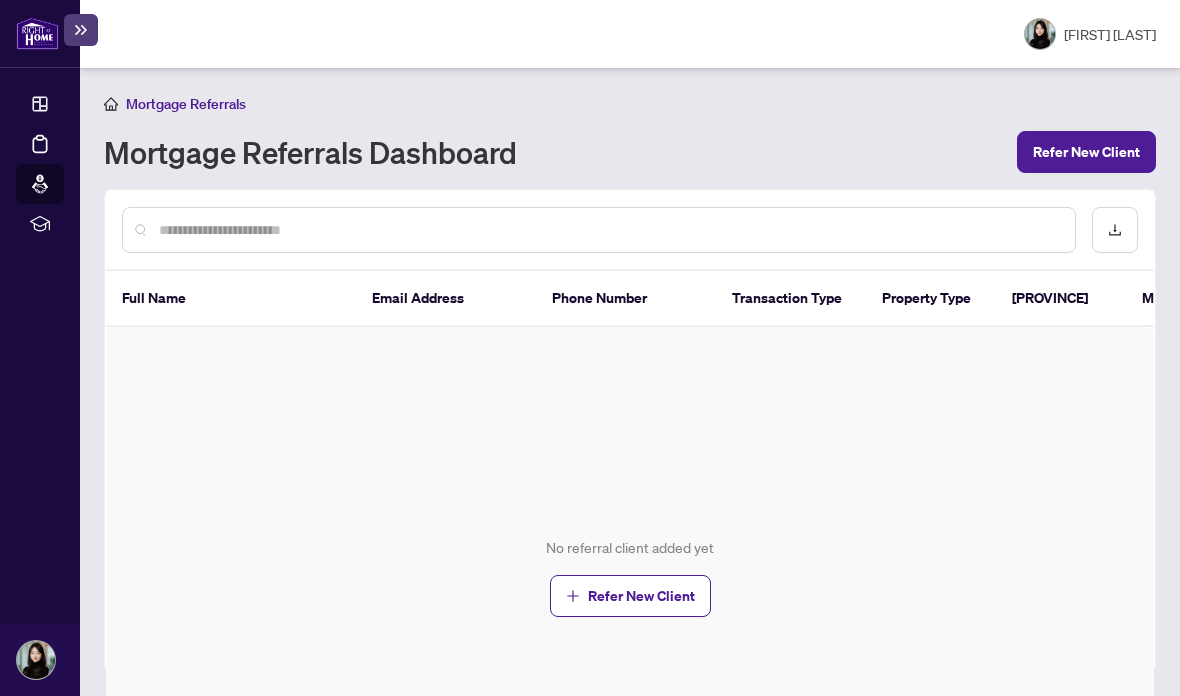 scroll, scrollTop: 0, scrollLeft: 0, axis: both 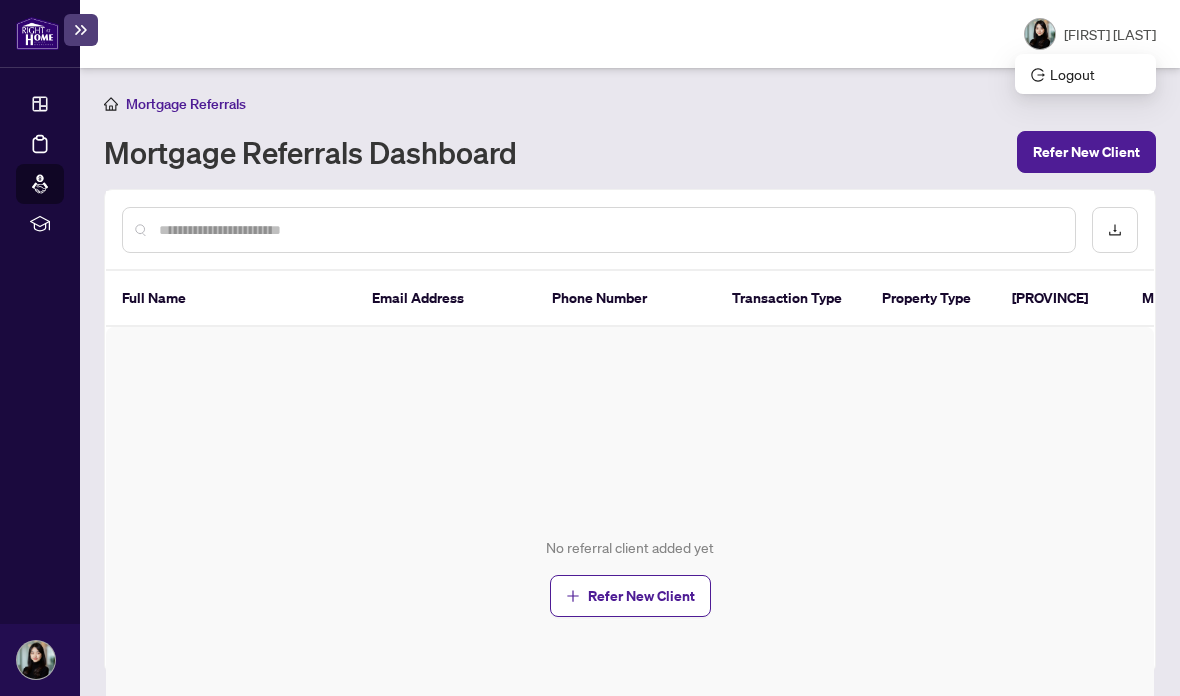 click on "[FIRST] [LAST]" at bounding box center (1110, 34) 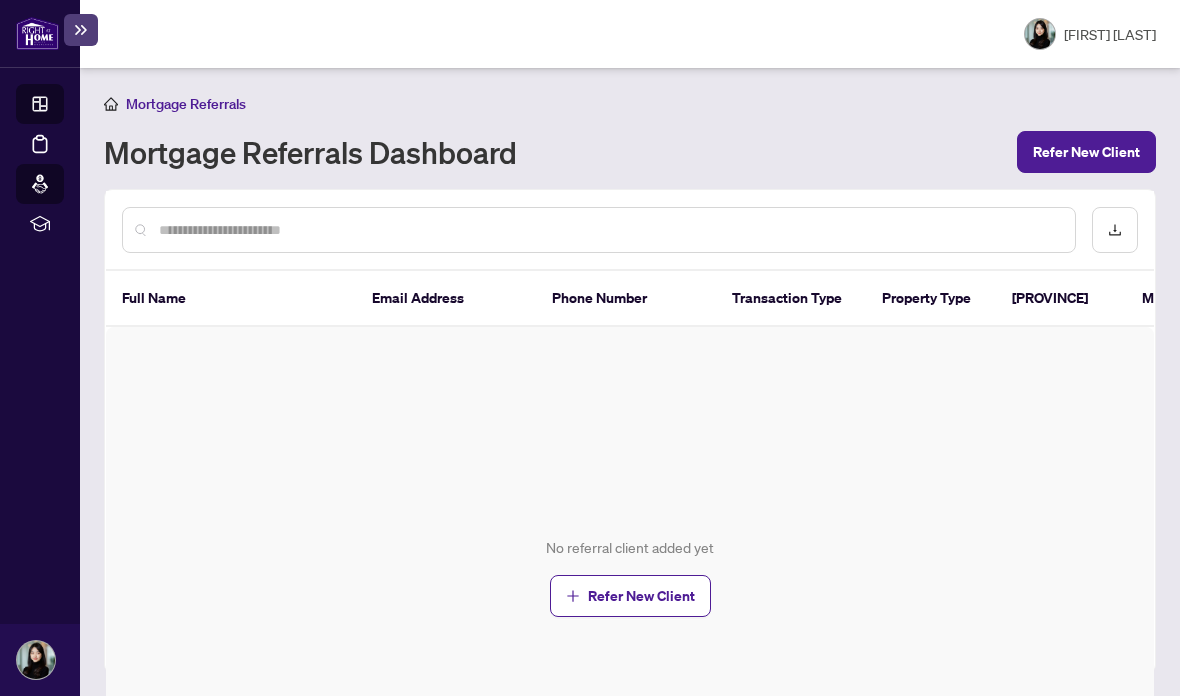 click on "Dashboard" at bounding box center (62, 107) 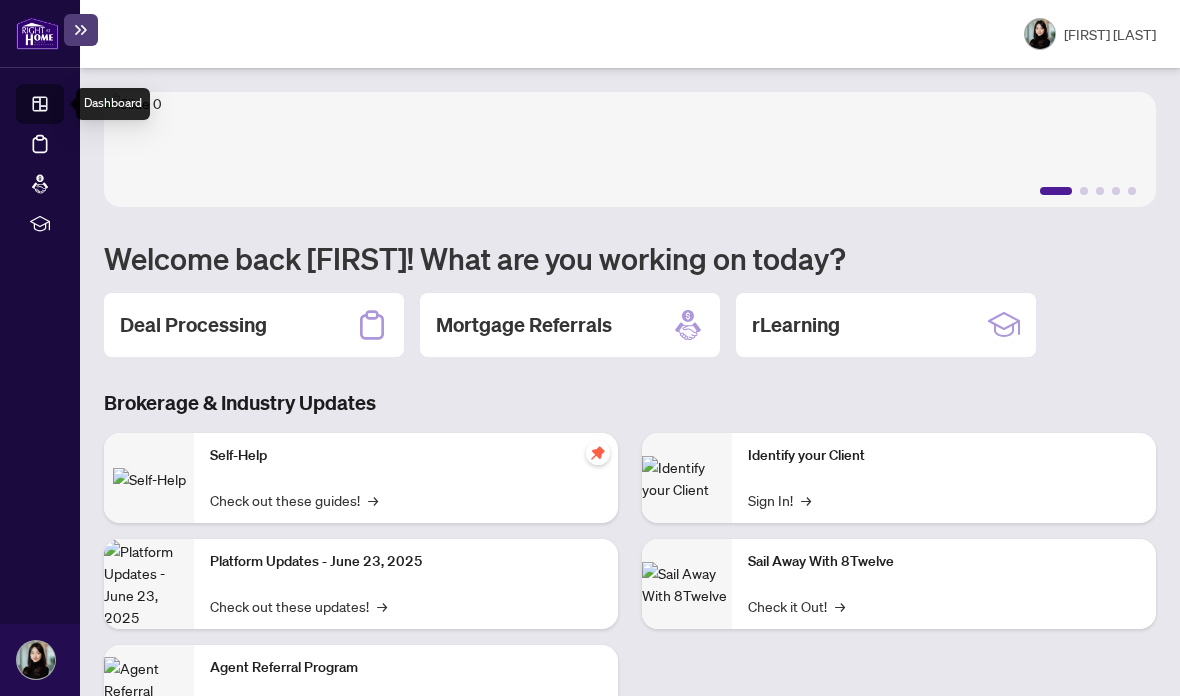 scroll, scrollTop: 0, scrollLeft: 0, axis: both 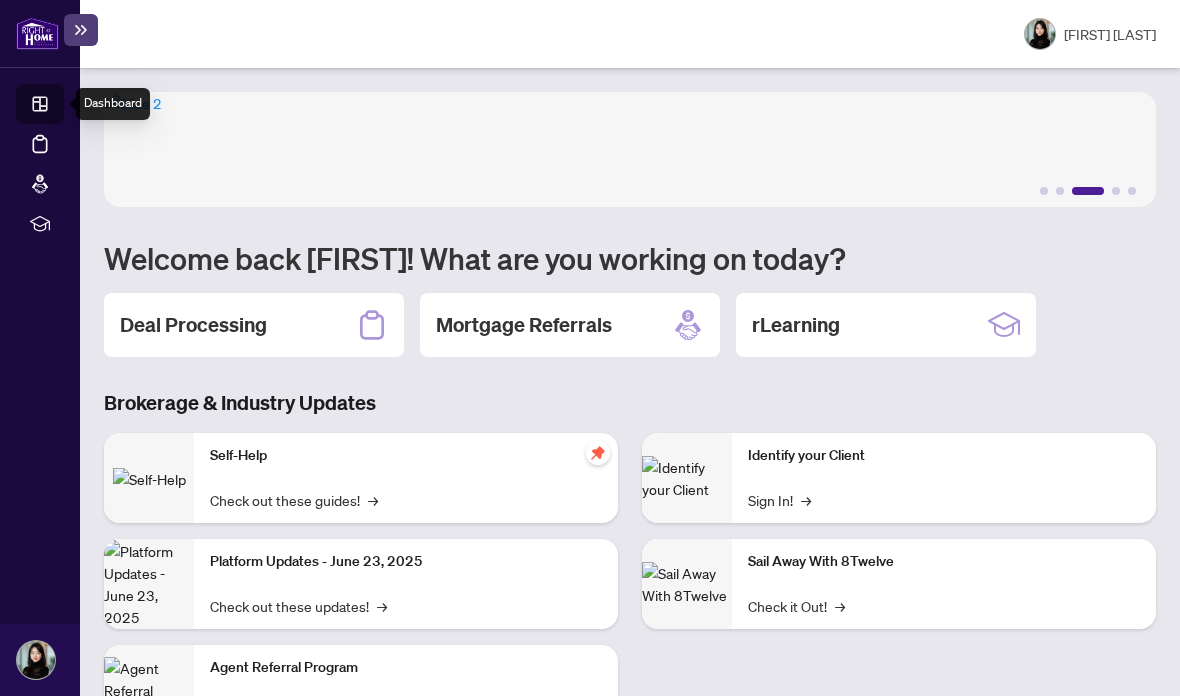 click at bounding box center (37, 33) 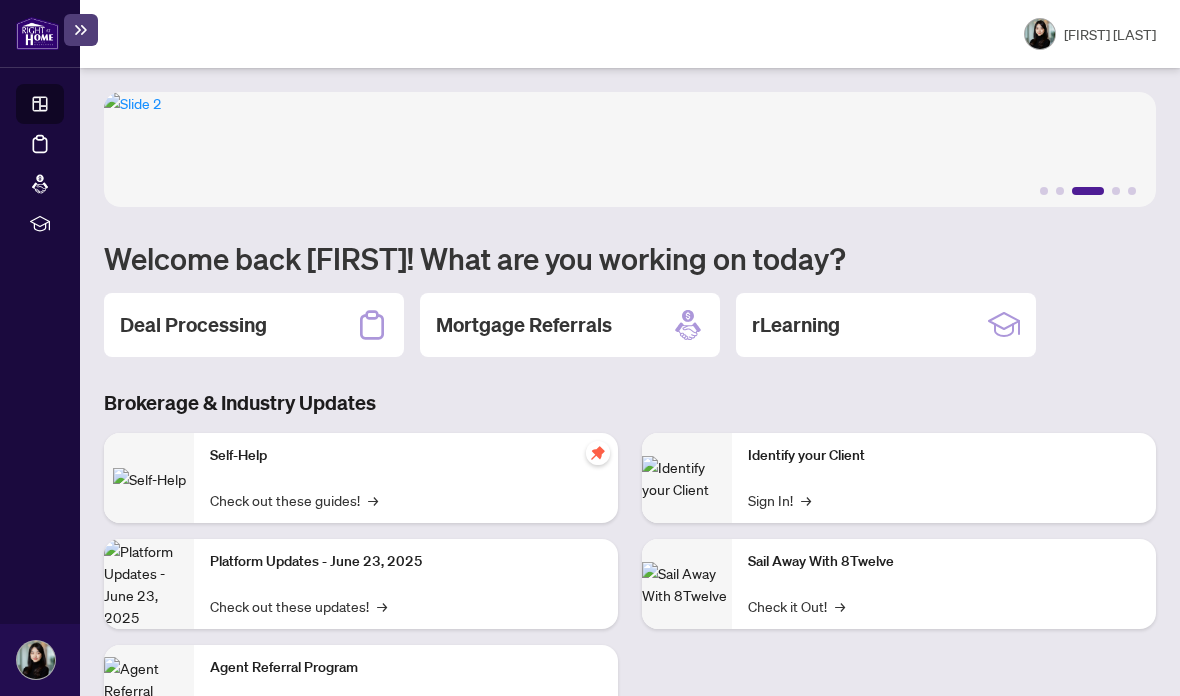 click at bounding box center (81, 30) 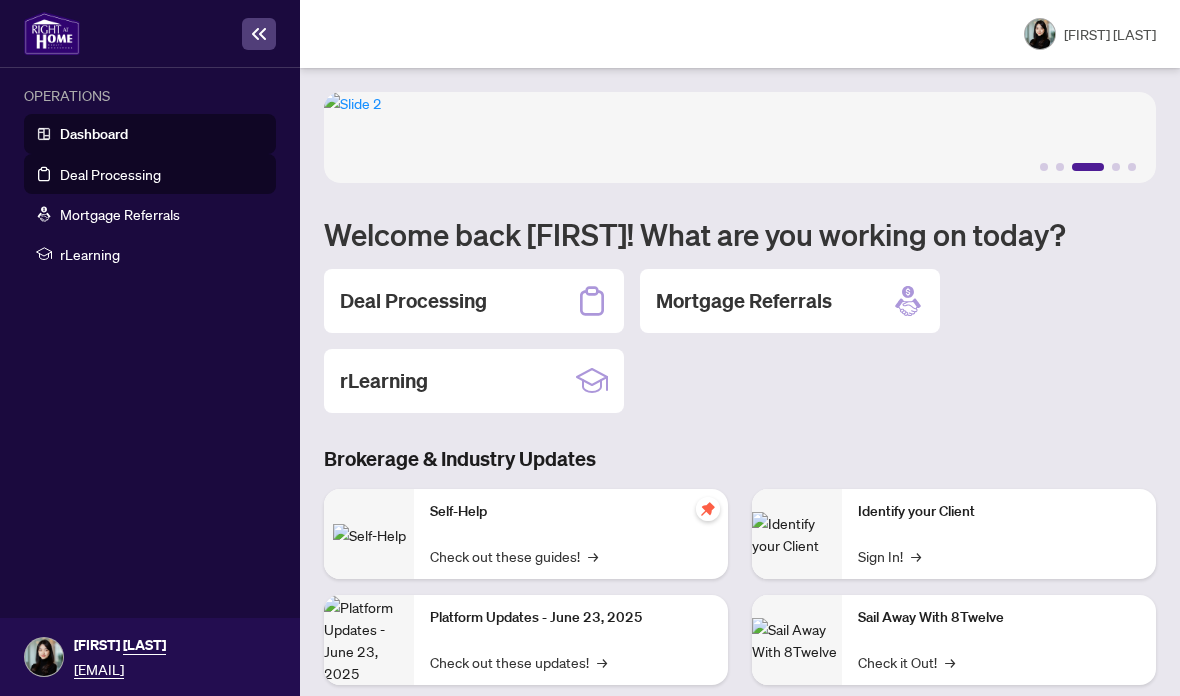 click on "Deal Processing" at bounding box center (110, 174) 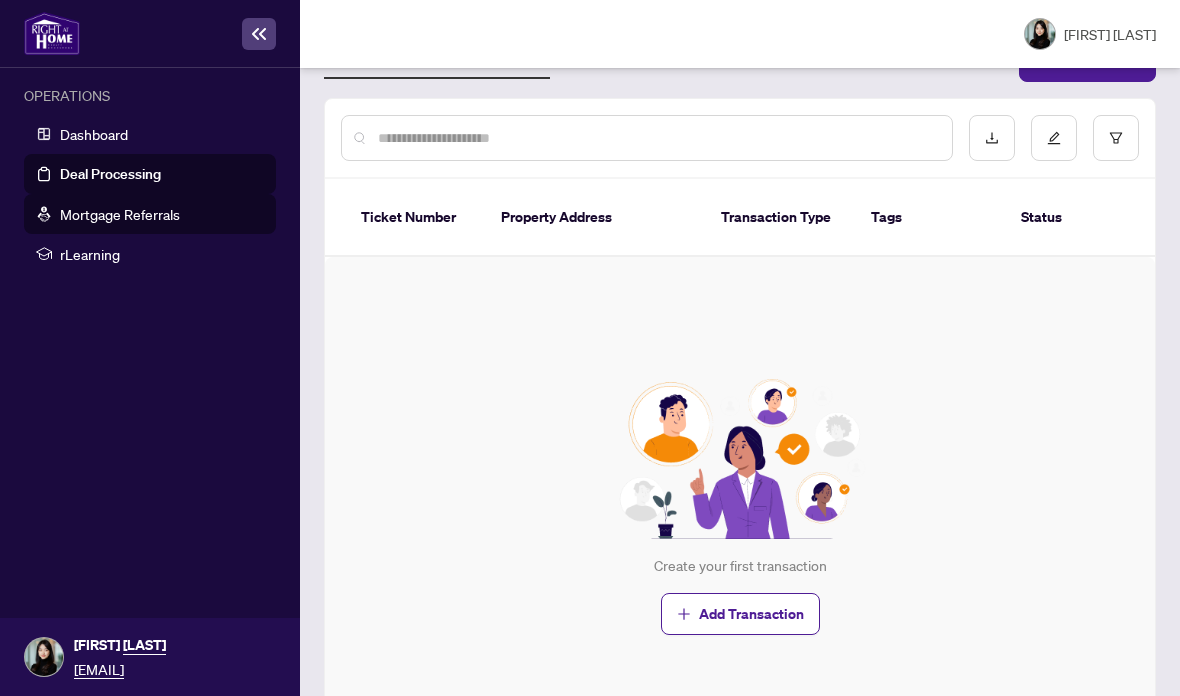 scroll, scrollTop: 90, scrollLeft: 0, axis: vertical 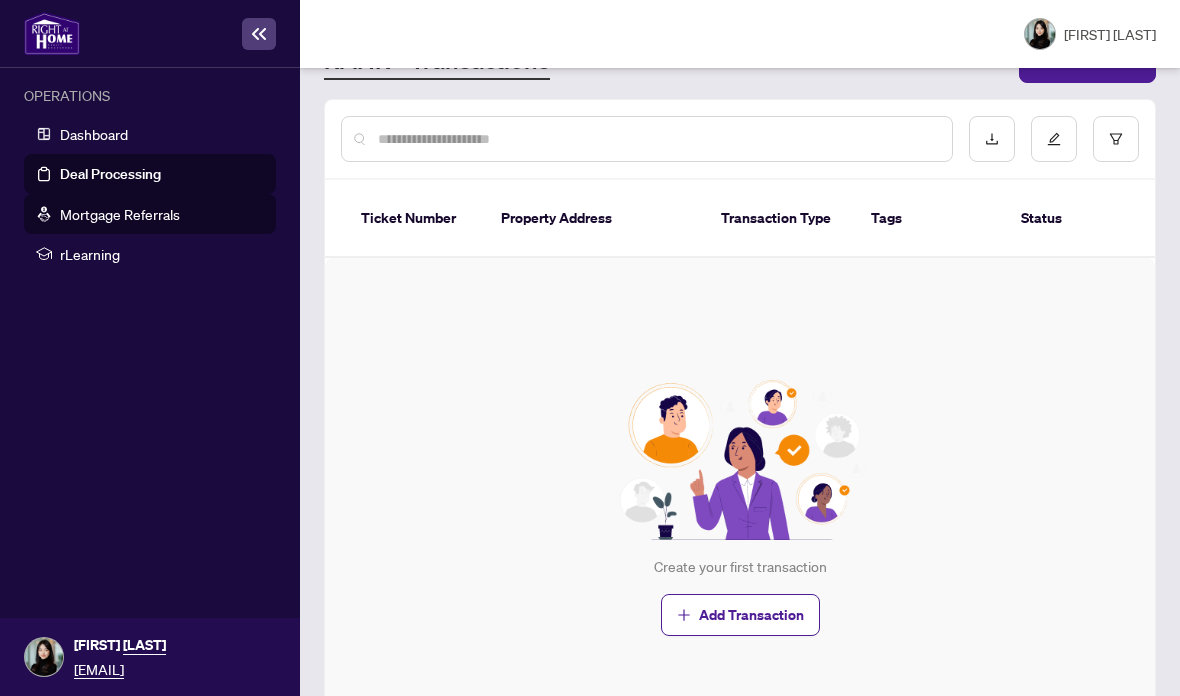 click on "Mortgage Referrals" at bounding box center [120, 214] 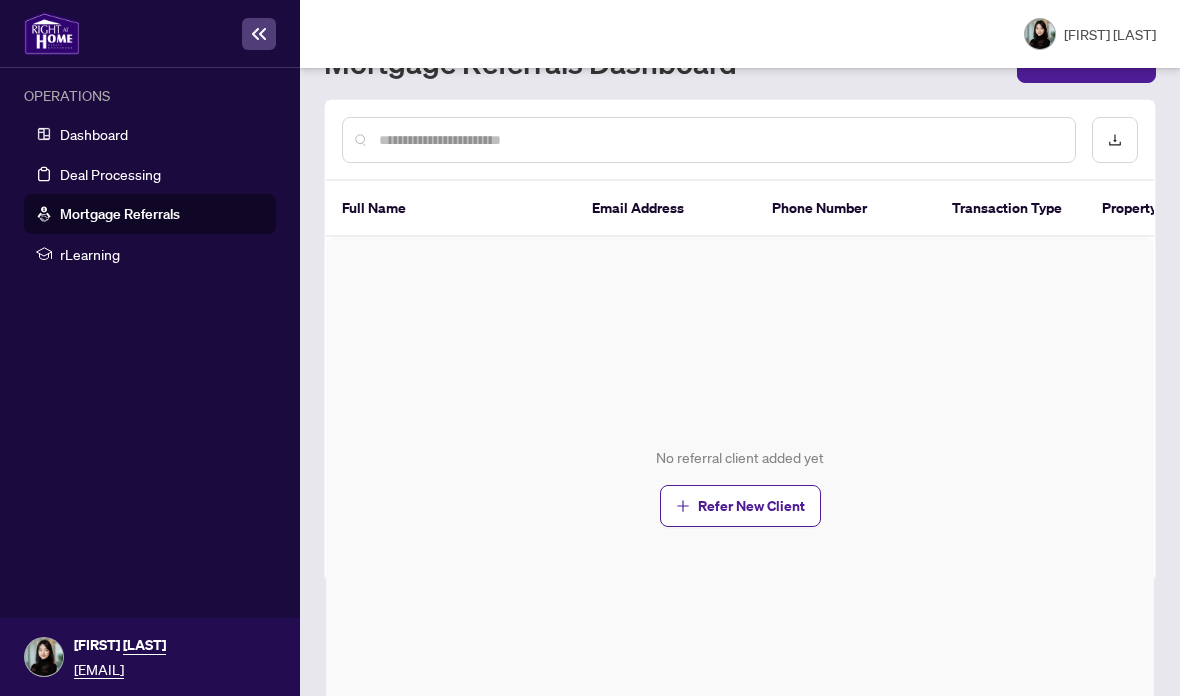 scroll, scrollTop: 0, scrollLeft: 0, axis: both 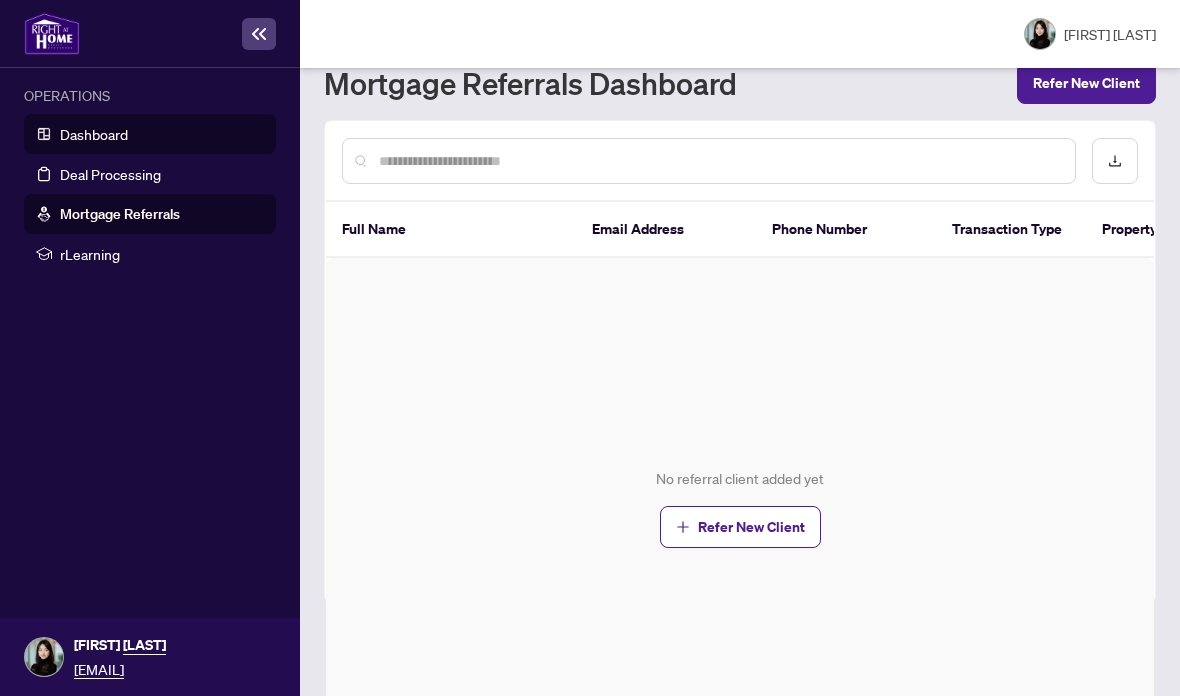 click on "Dashboard" at bounding box center (94, 134) 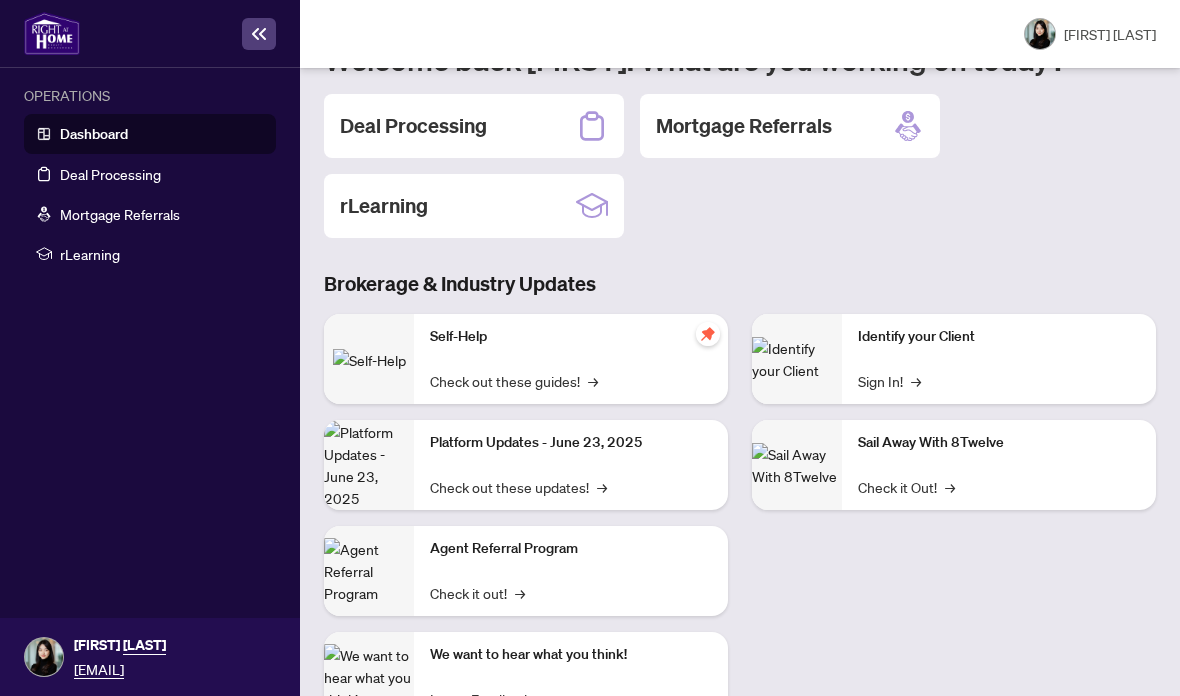 scroll, scrollTop: 175, scrollLeft: 0, axis: vertical 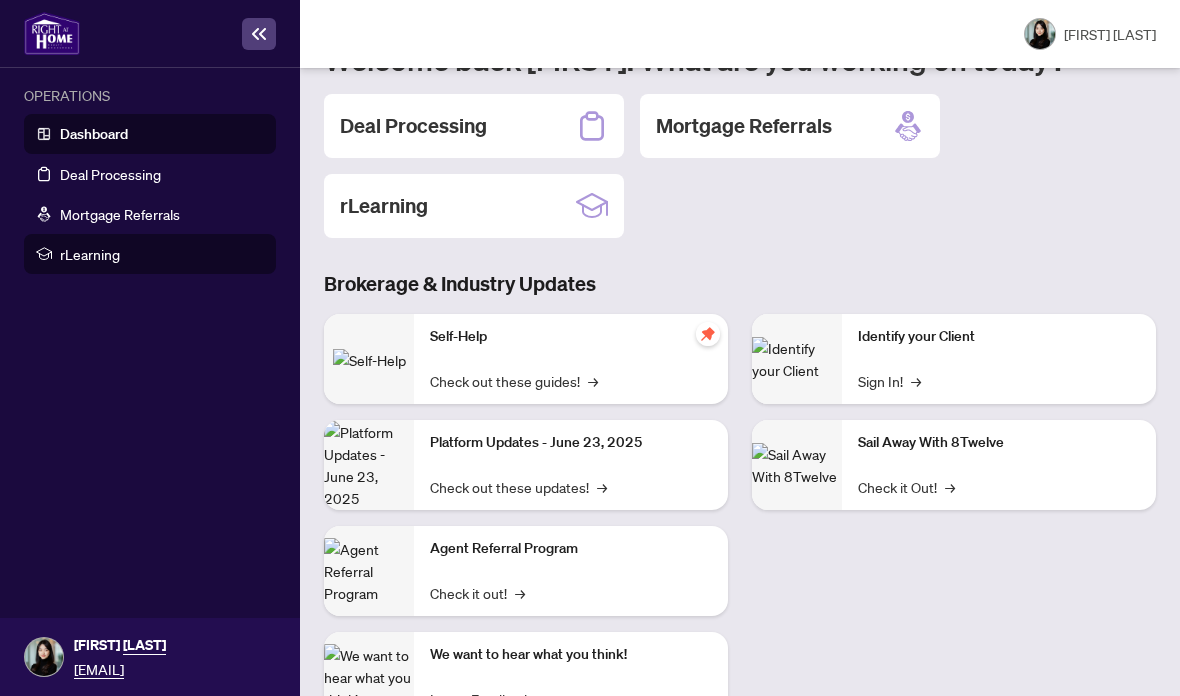 click on "rLearning" at bounding box center [162, 254] 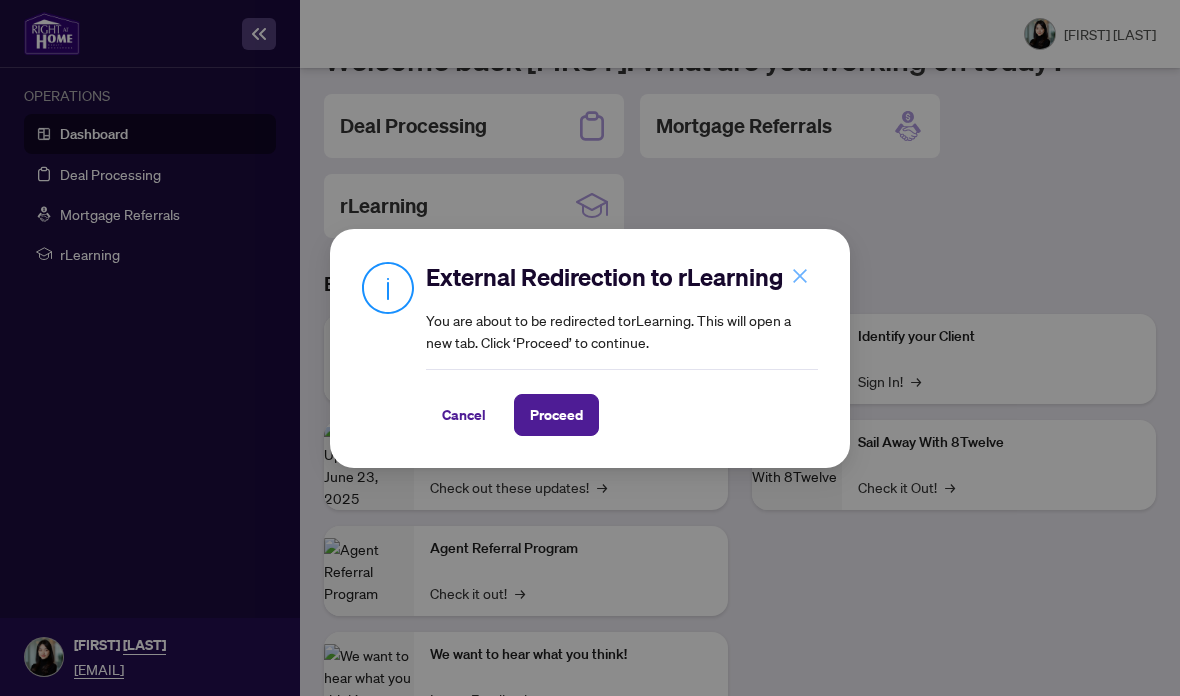click at bounding box center (800, 276) 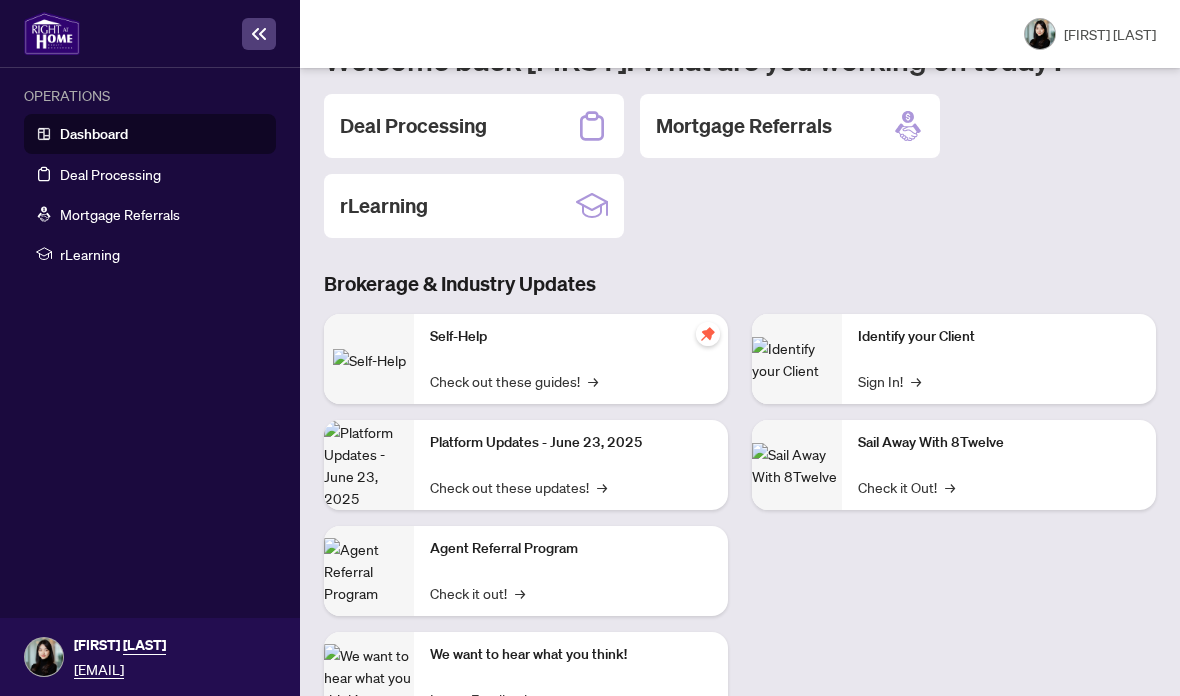 click on "Self-Help" at bounding box center (571, 337) 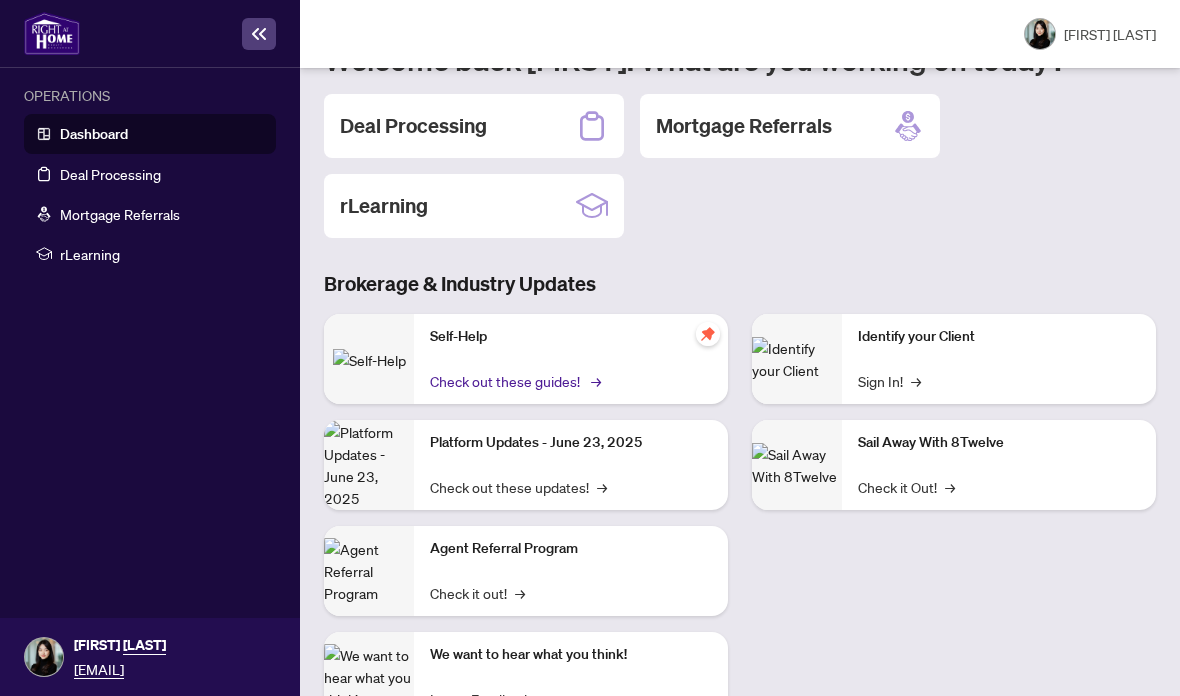 click on "Check out these guides! →" at bounding box center (514, 381) 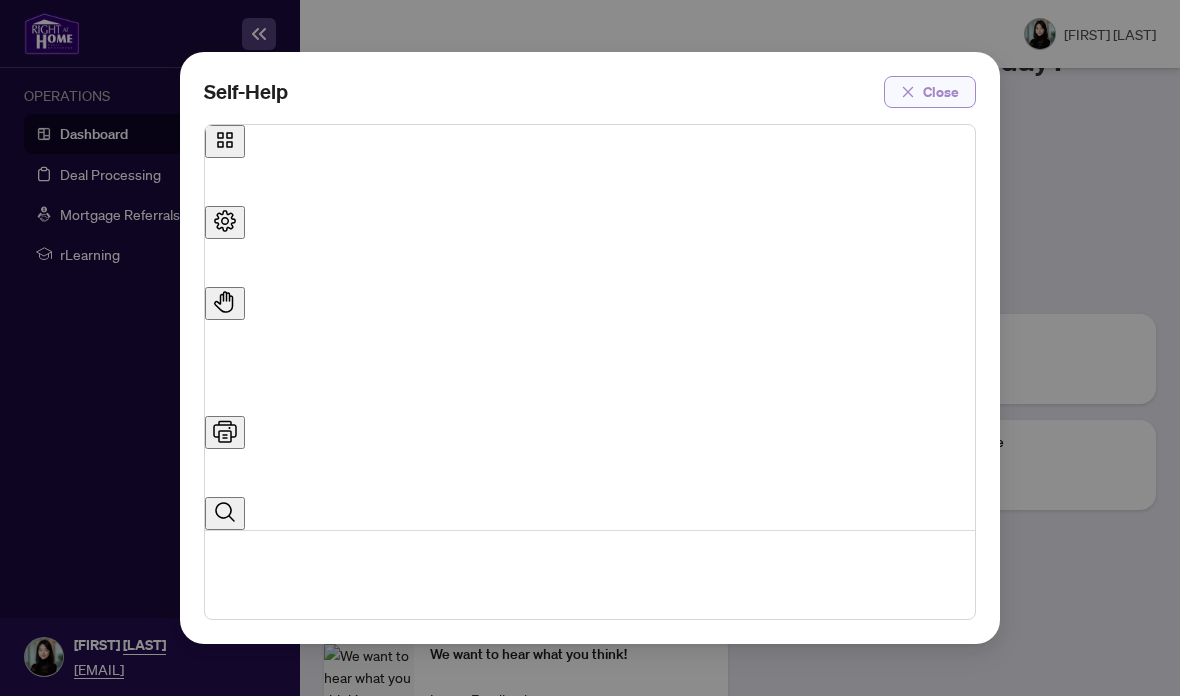 click on "Close" at bounding box center [941, 92] 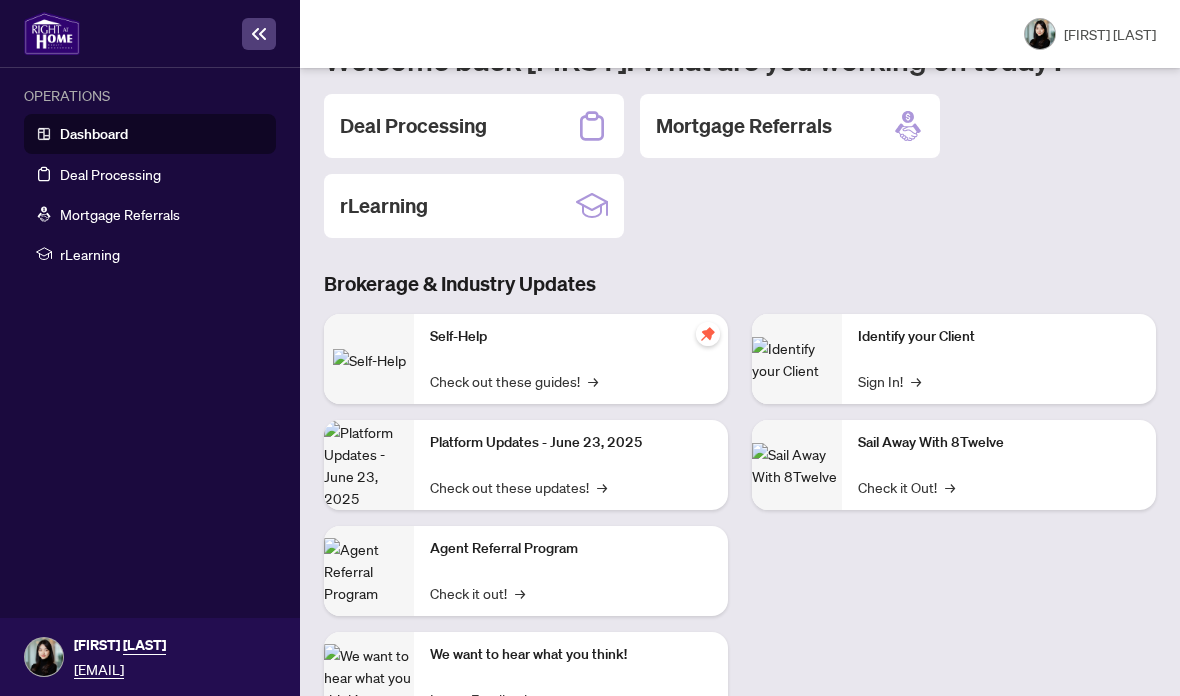 scroll, scrollTop: 527, scrollLeft: 0, axis: vertical 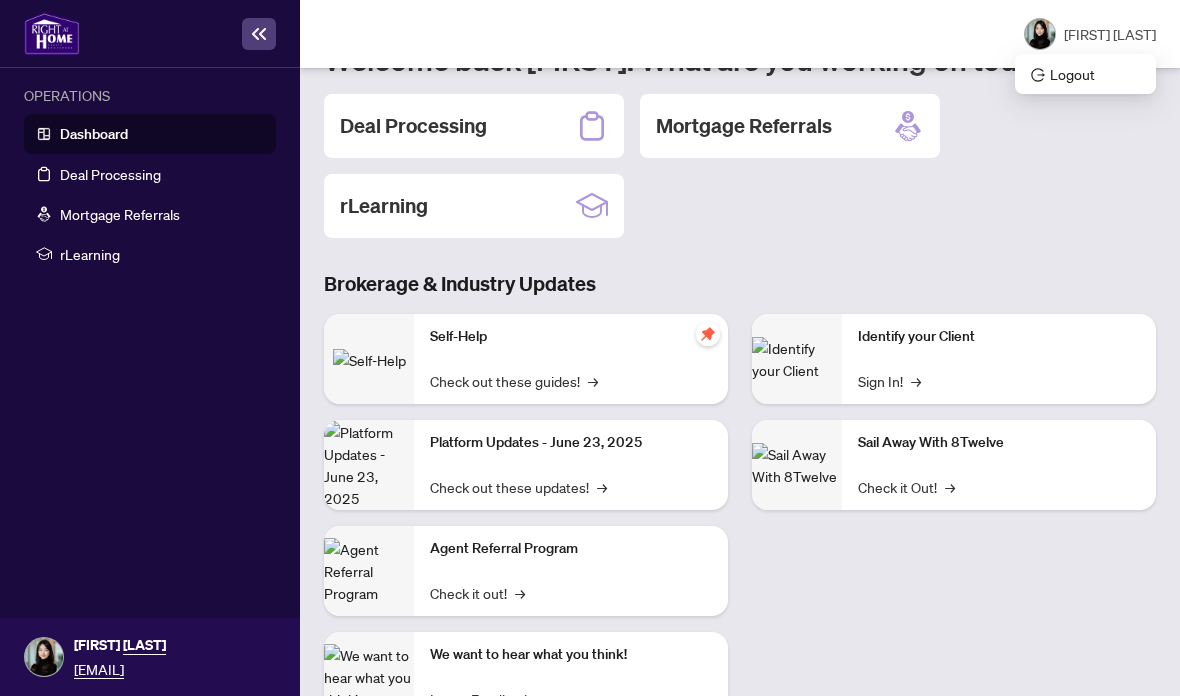 click at bounding box center (1040, 34) 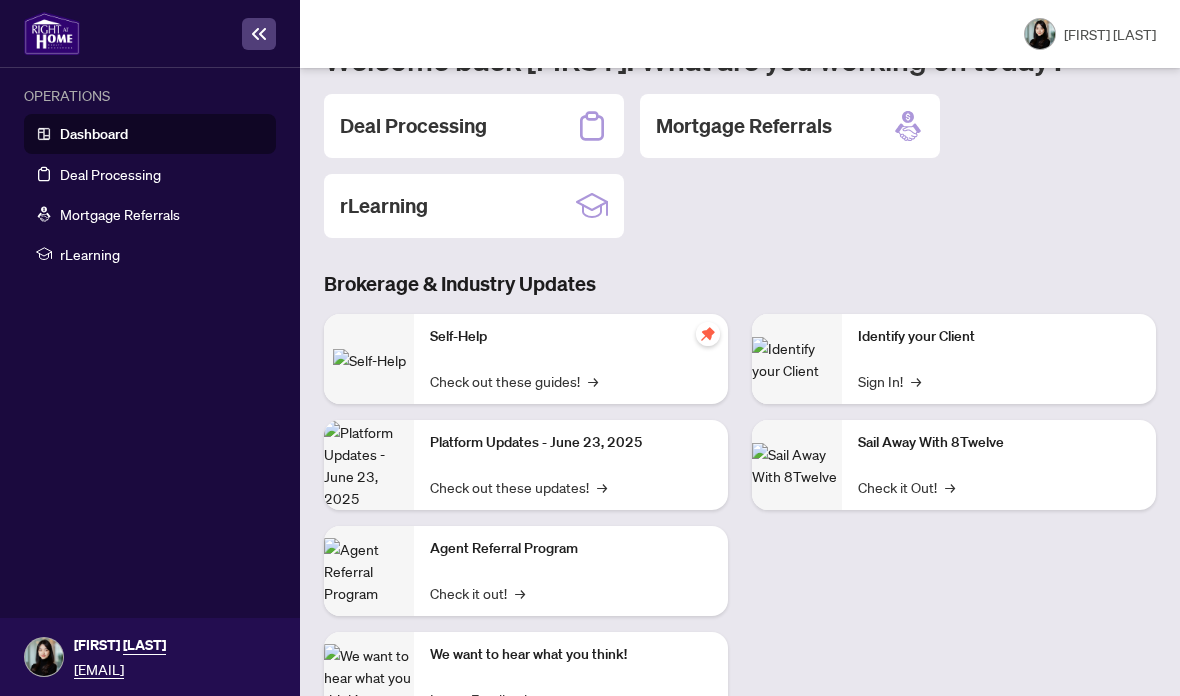 click at bounding box center [1040, 34] 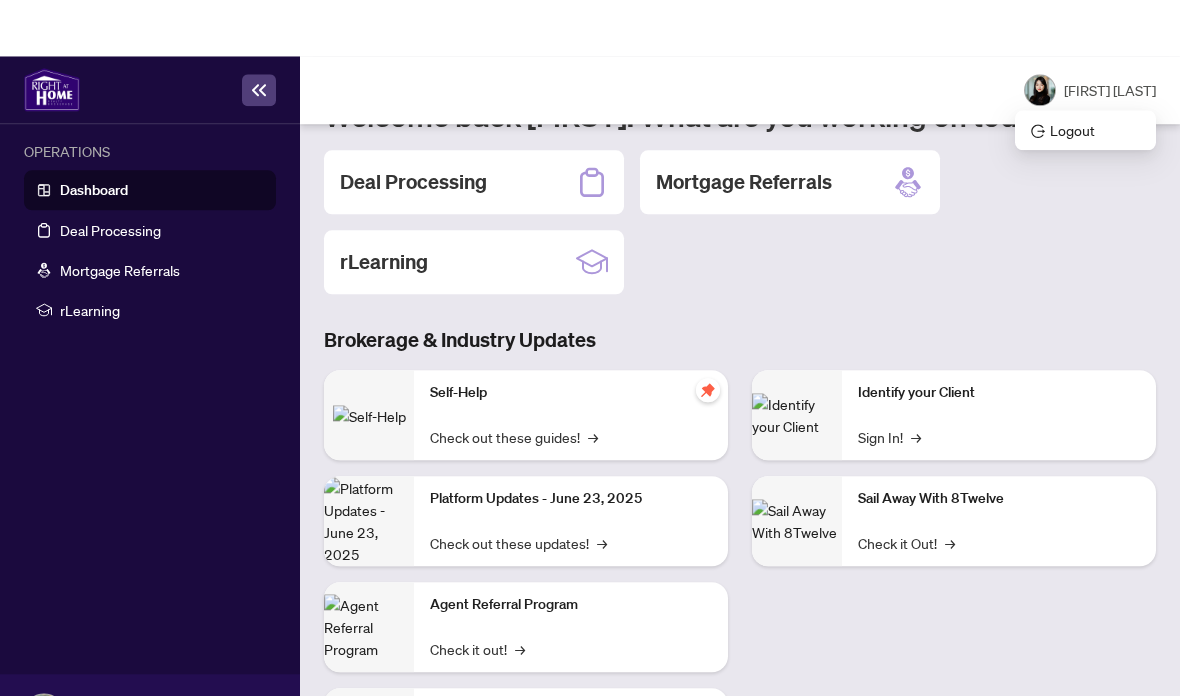 scroll, scrollTop: 0, scrollLeft: 0, axis: both 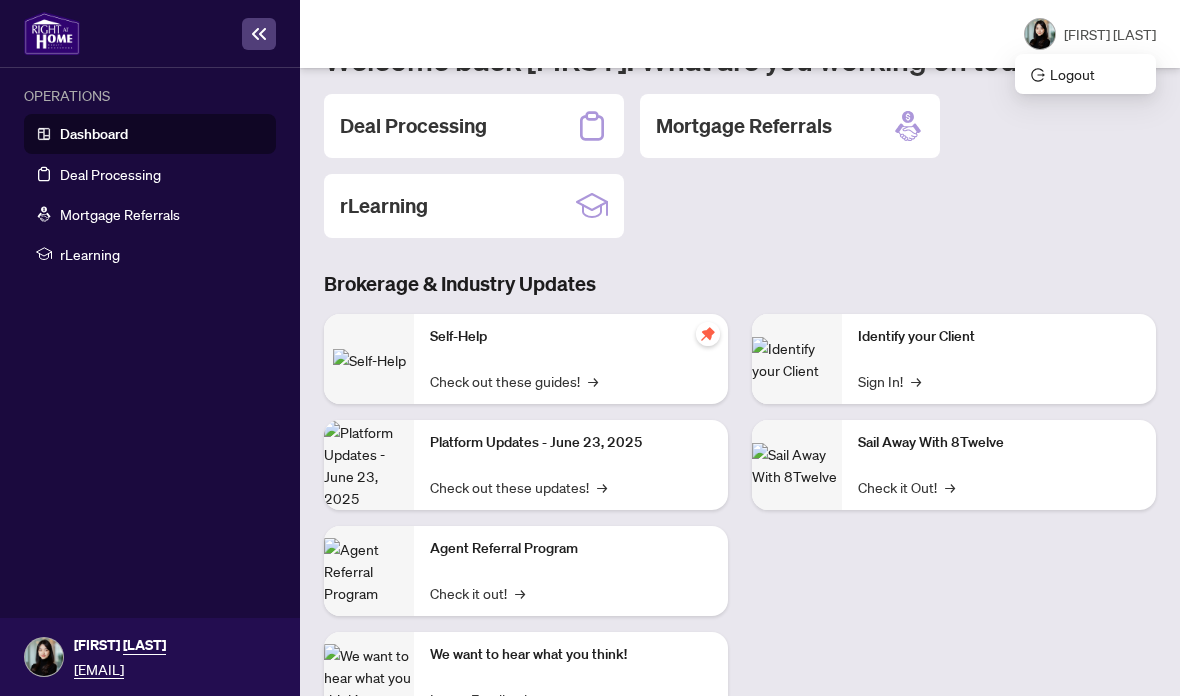 click at bounding box center [52, 33] 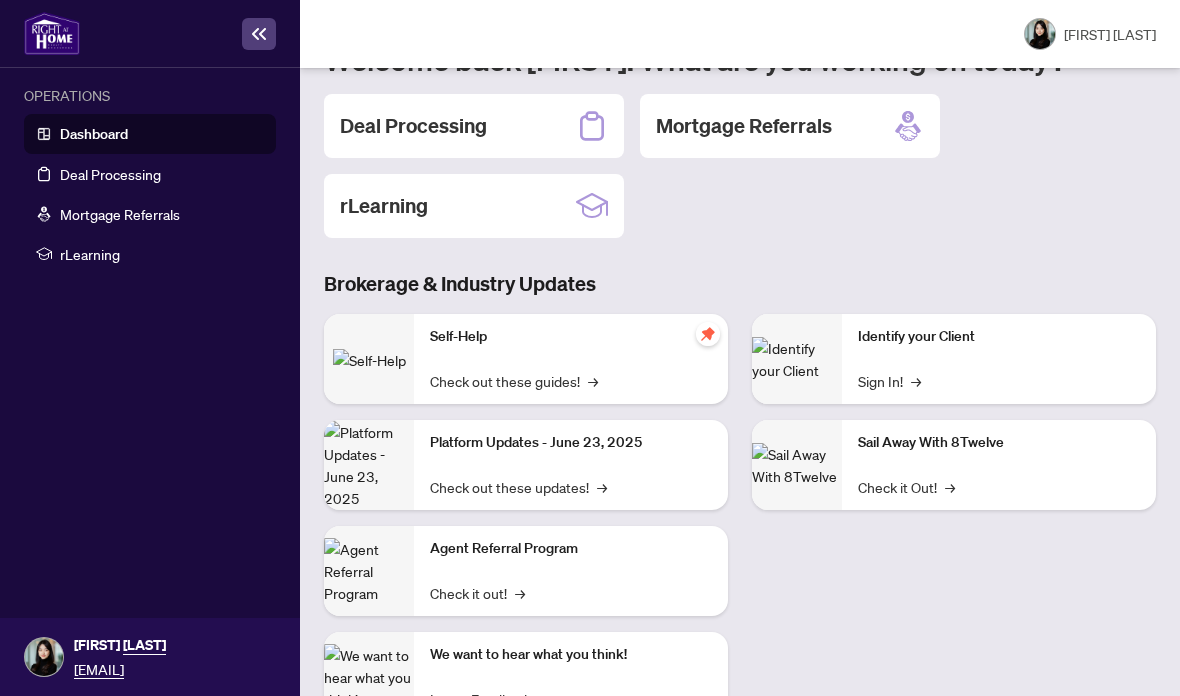 click at bounding box center (259, 34) 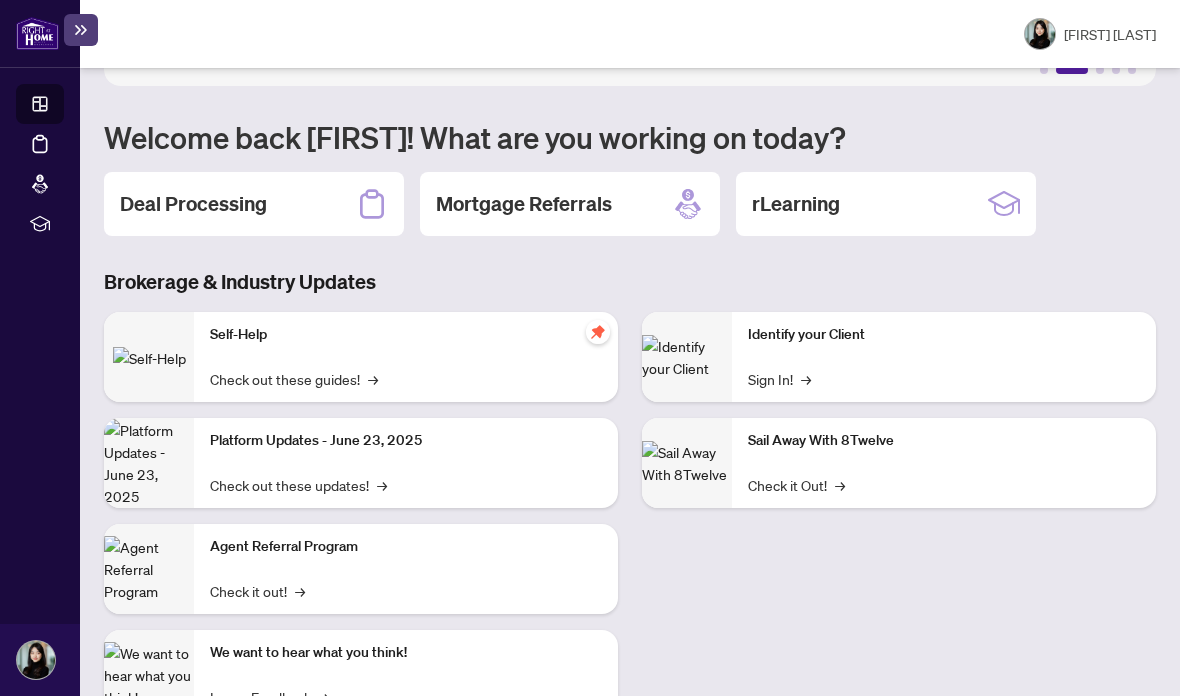 scroll, scrollTop: 119, scrollLeft: 0, axis: vertical 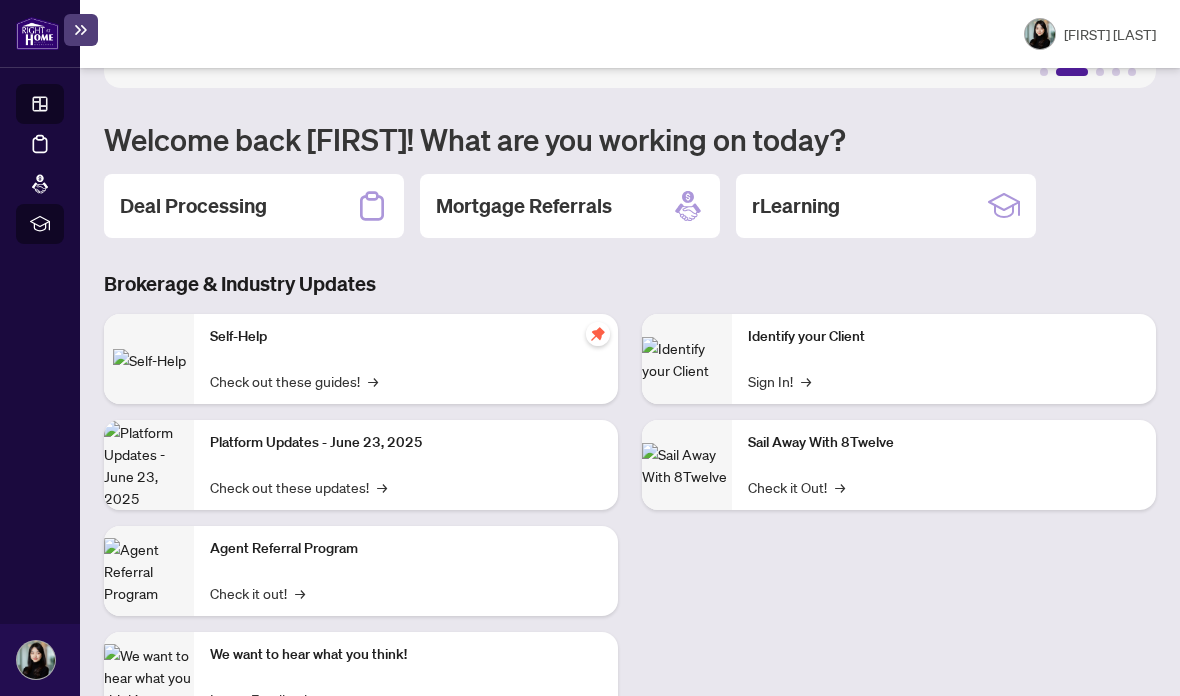 click on "rLearning" at bounding box center (40, 224) 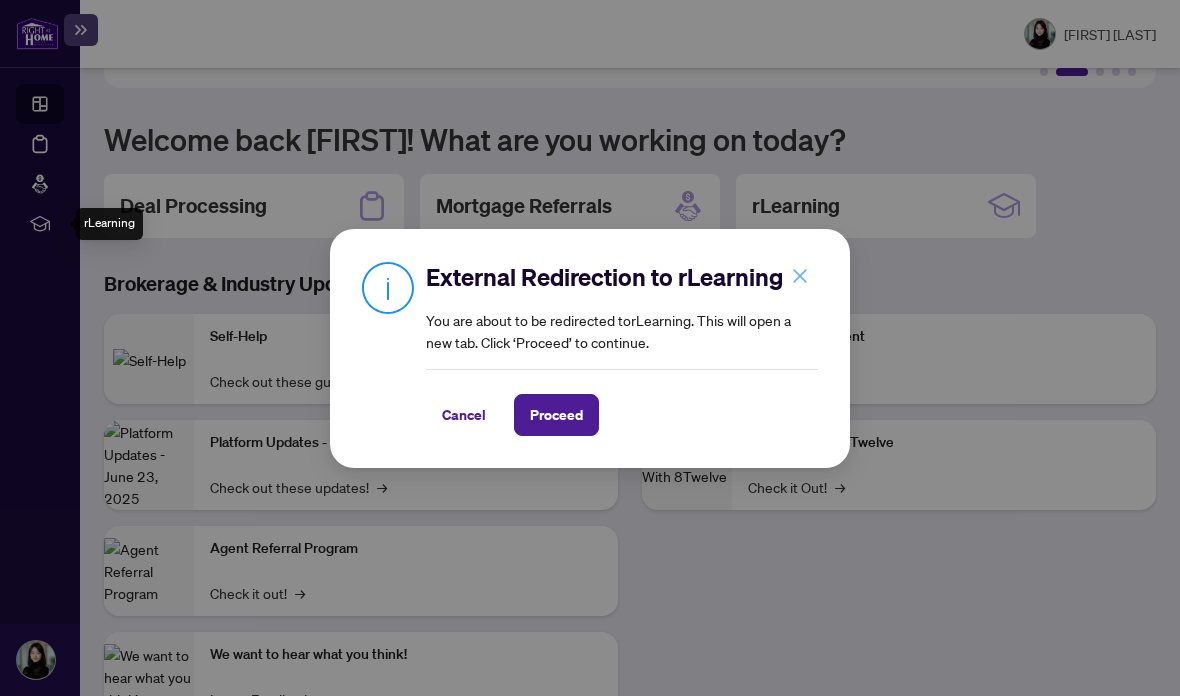 click at bounding box center (800, 276) 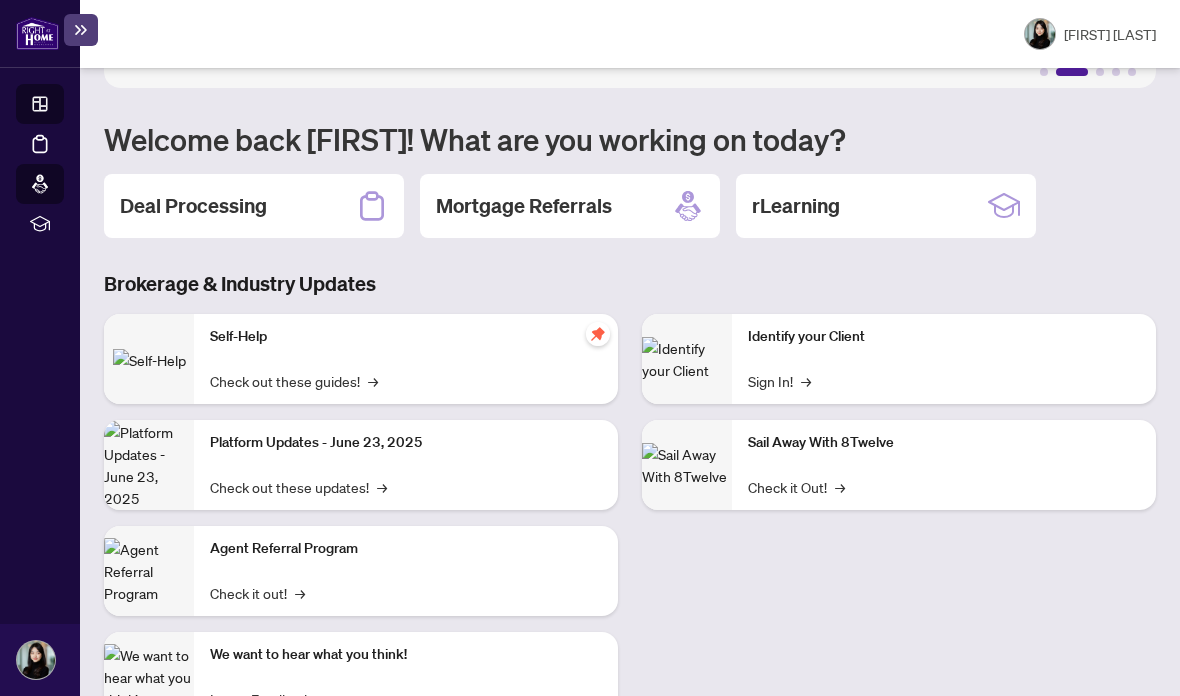 click on "Mortgage Referrals" at bounding box center (60, 198) 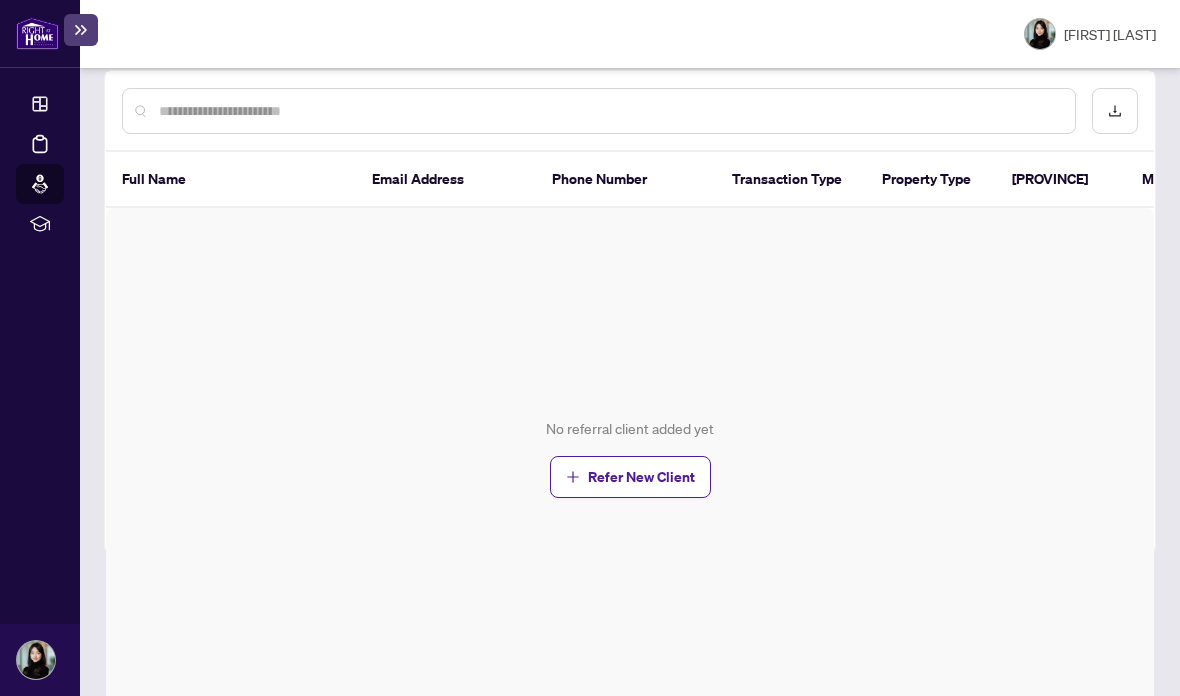 scroll, scrollTop: 0, scrollLeft: 0, axis: both 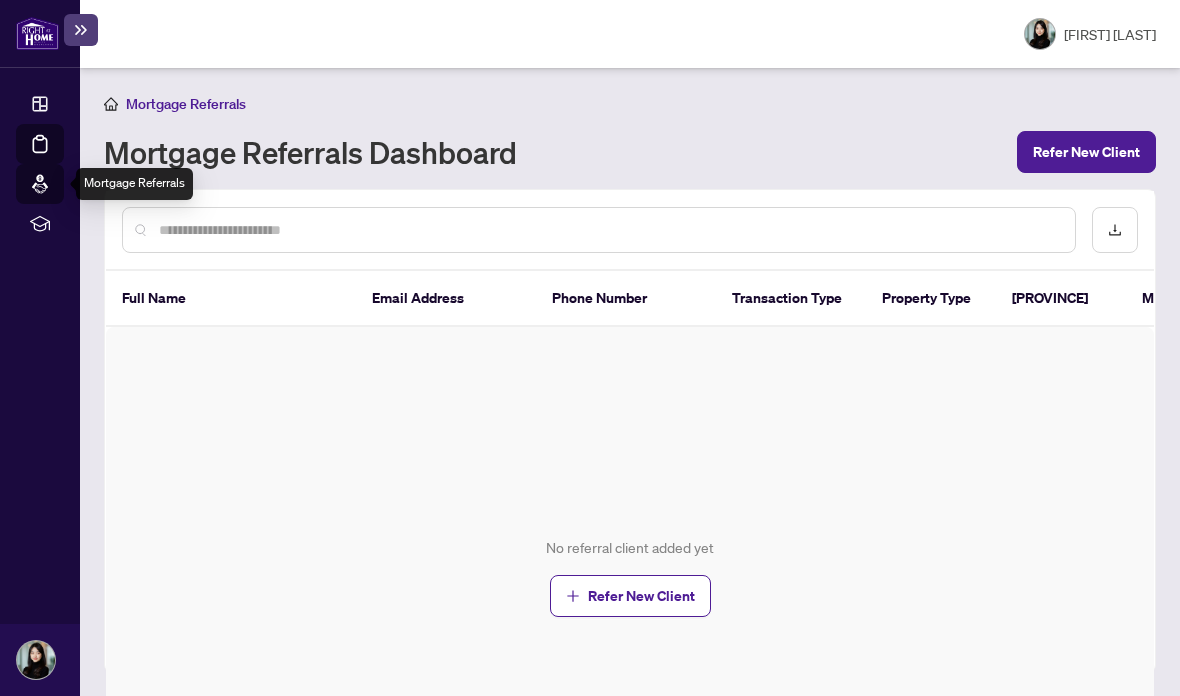 click on "Deal Processing" at bounding box center (63, 158) 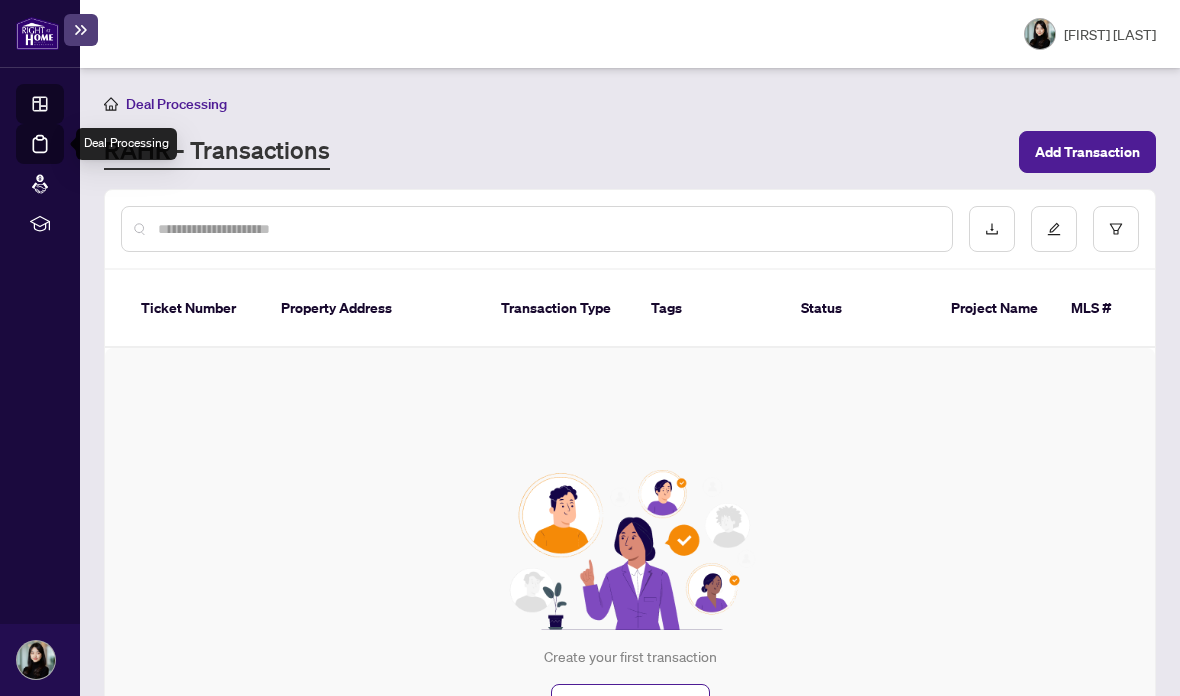 click on "Dashboard" at bounding box center (62, 107) 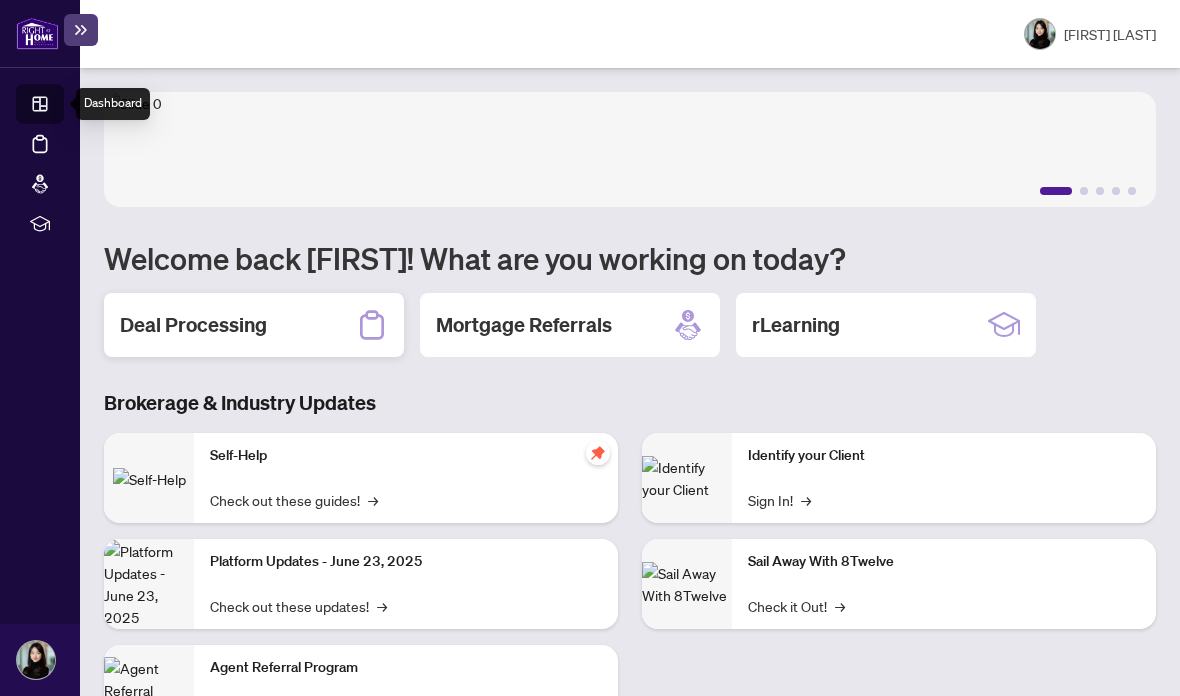 click on "Deal Processing" at bounding box center (193, 325) 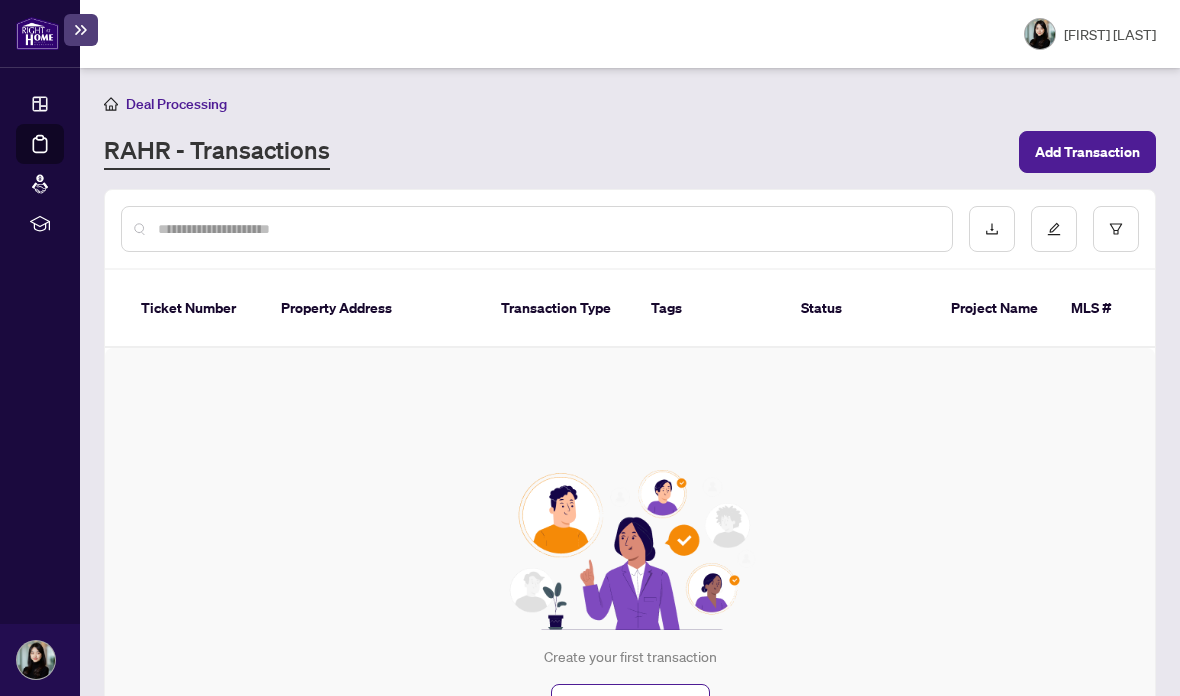 scroll, scrollTop: 0, scrollLeft: 0, axis: both 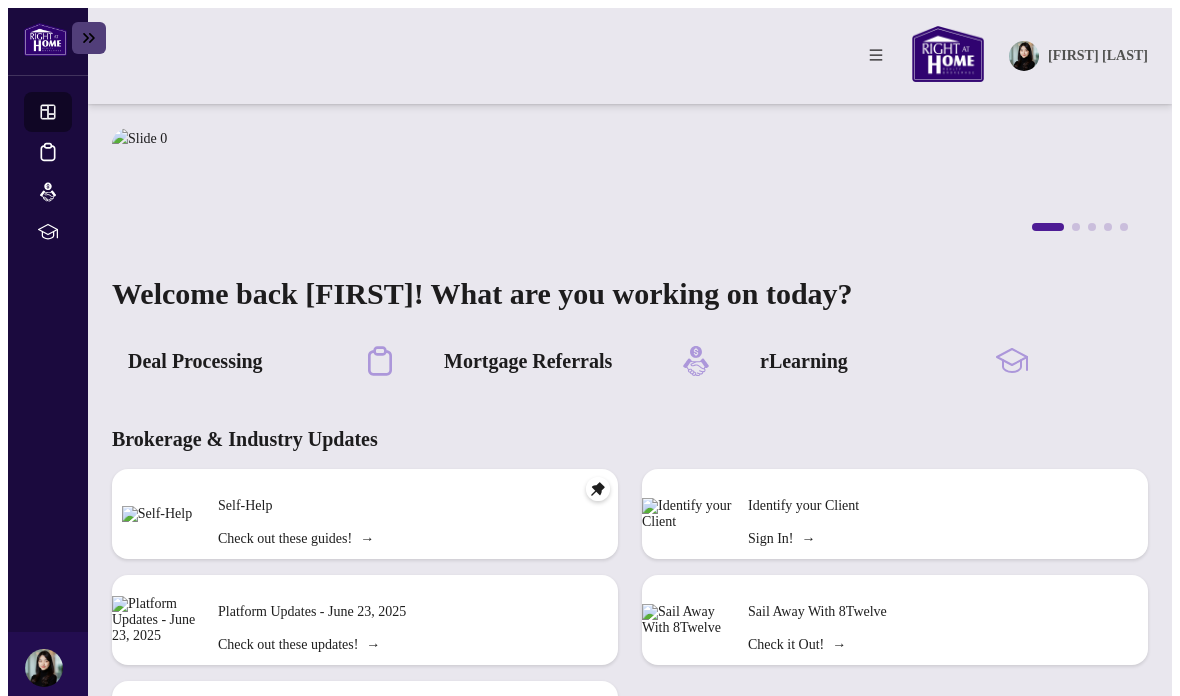 click on "[FIRST] [LAST]" at bounding box center (1098, 56) 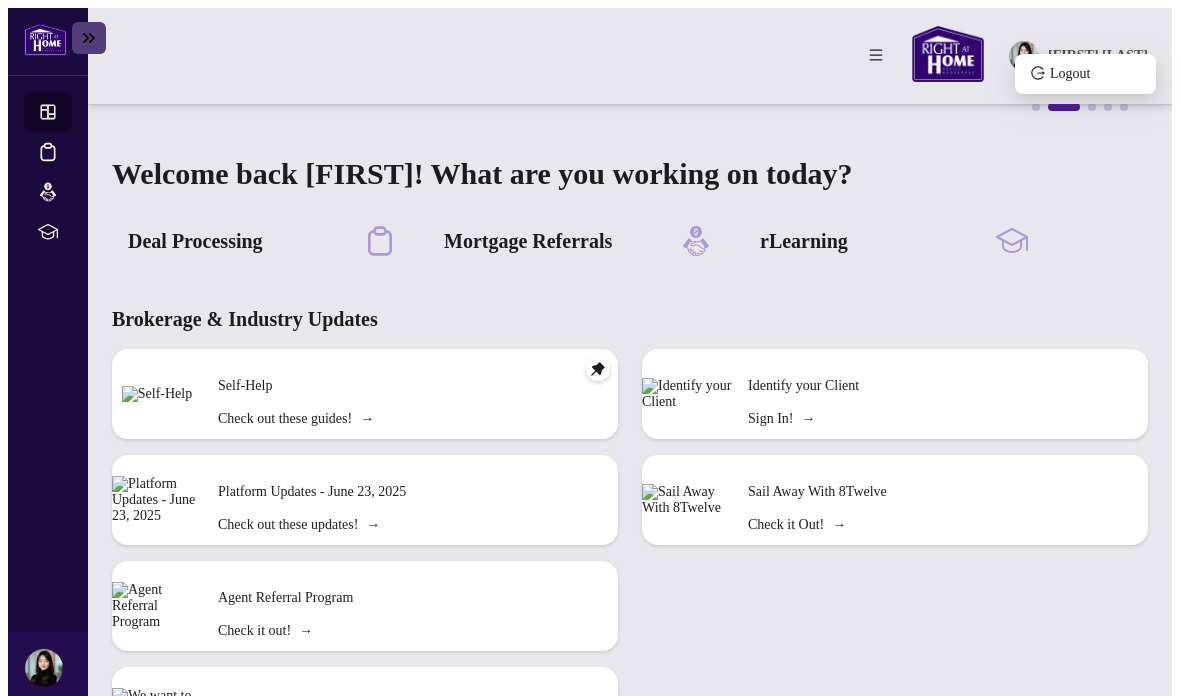 scroll, scrollTop: 119, scrollLeft: 0, axis: vertical 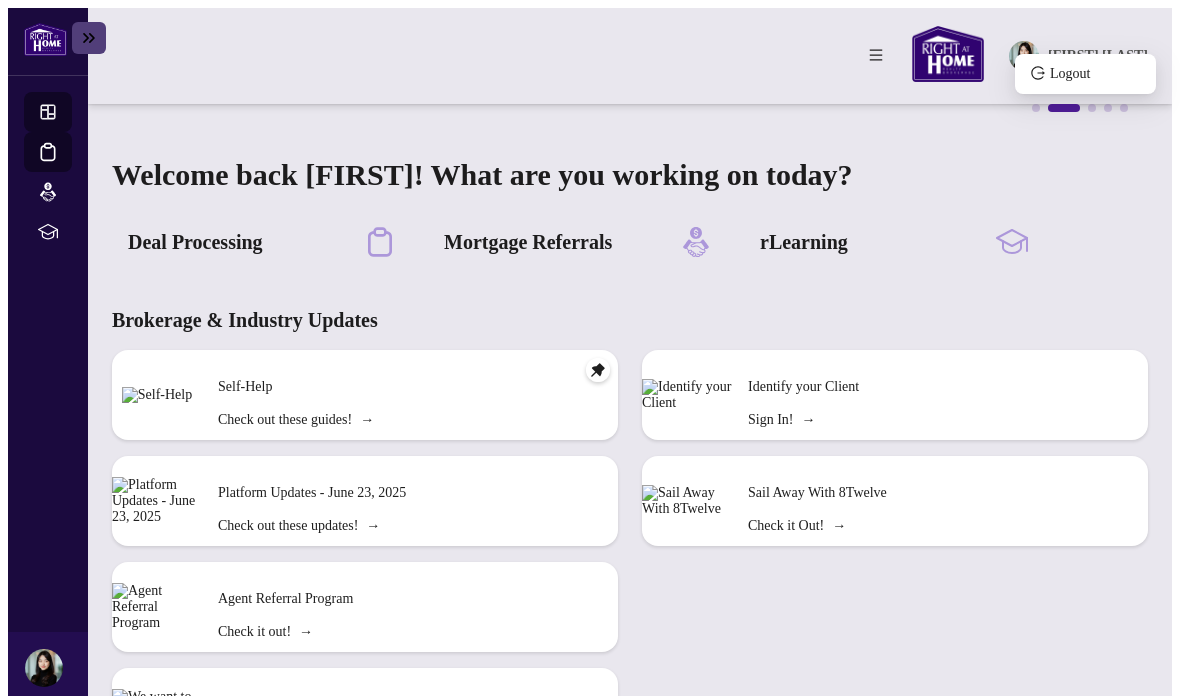 click on "Deal Processing" at bounding box center (66, 165) 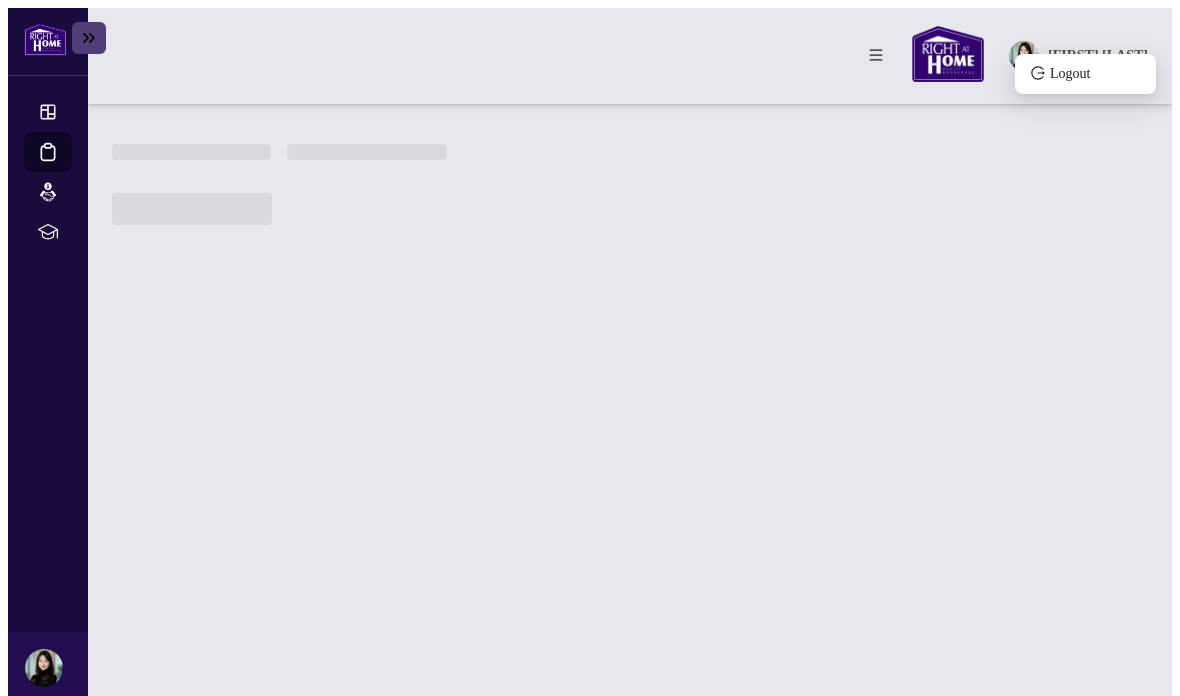 scroll, scrollTop: 0, scrollLeft: 0, axis: both 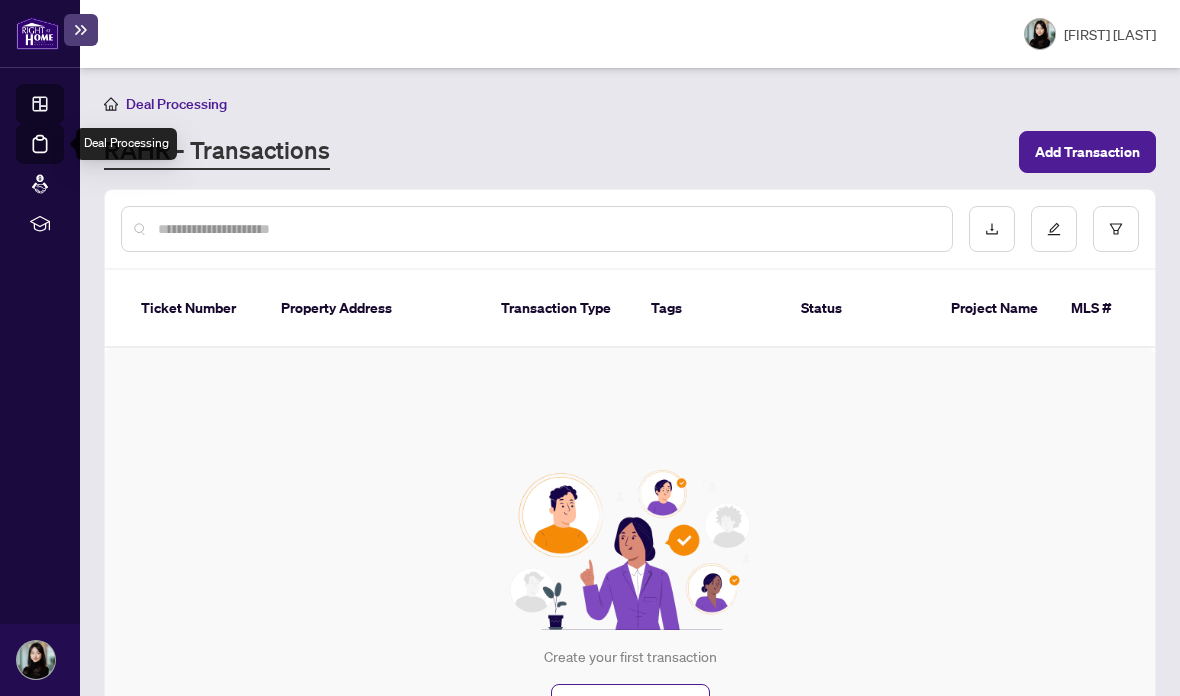 click on "Dashboard" at bounding box center (62, 107) 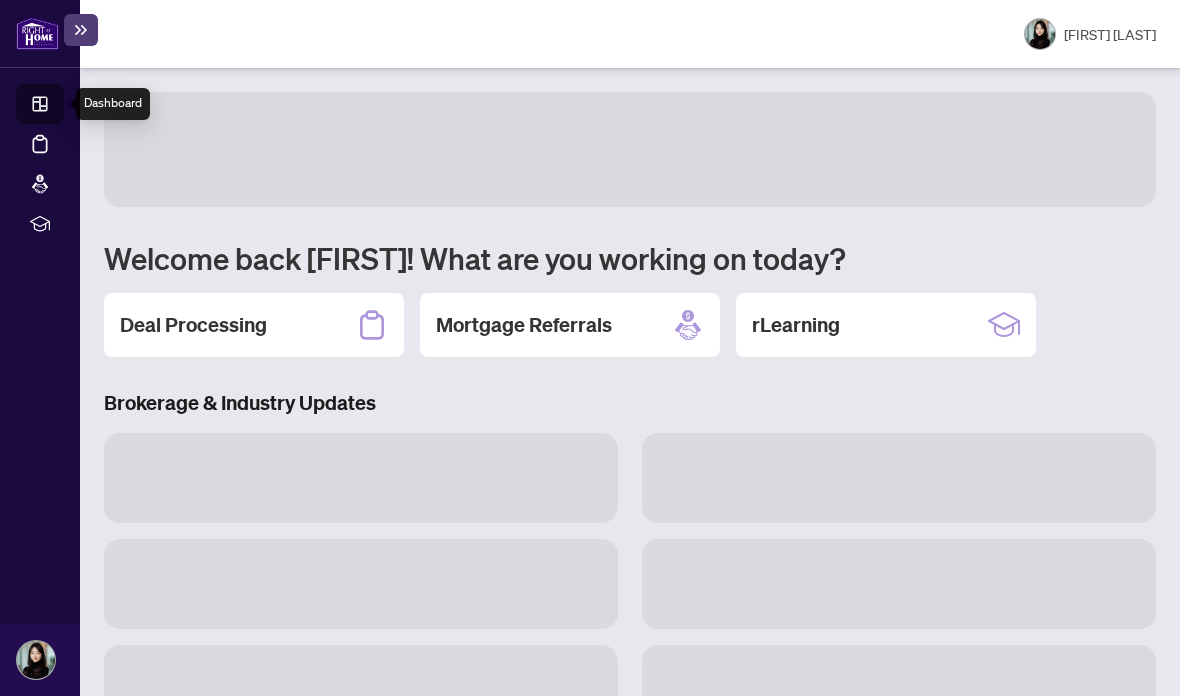 click on "Dashboard" at bounding box center [62, 107] 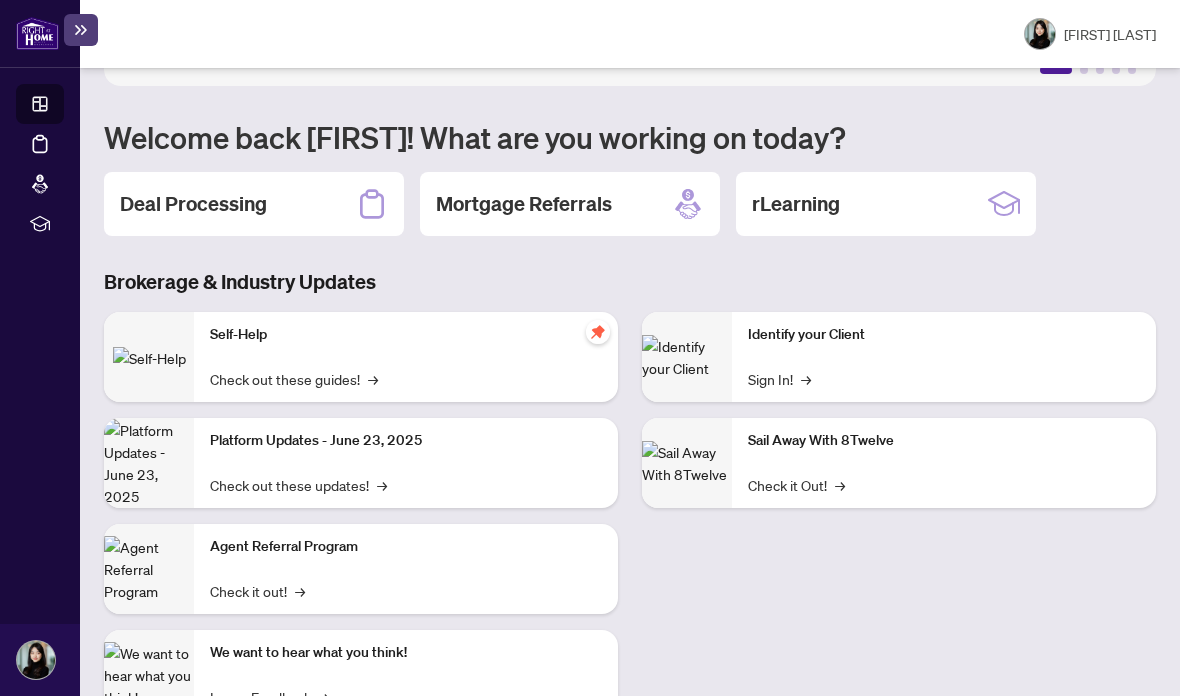 scroll, scrollTop: 119, scrollLeft: 0, axis: vertical 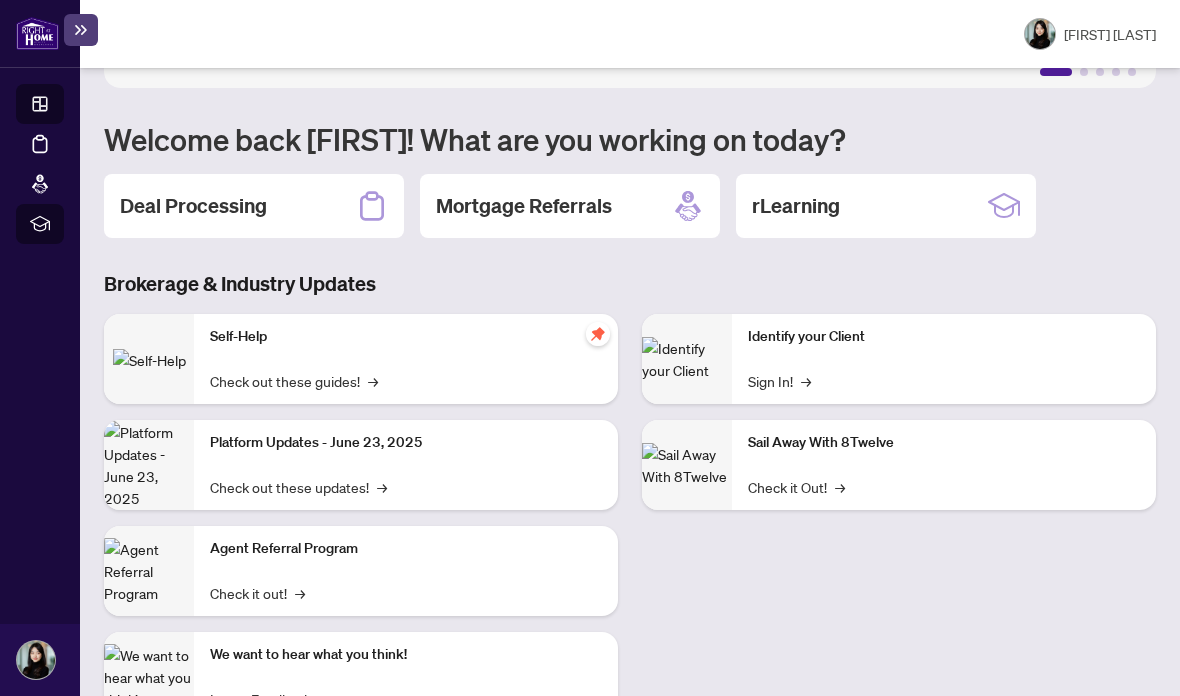 click on "rLearning" at bounding box center [40, 224] 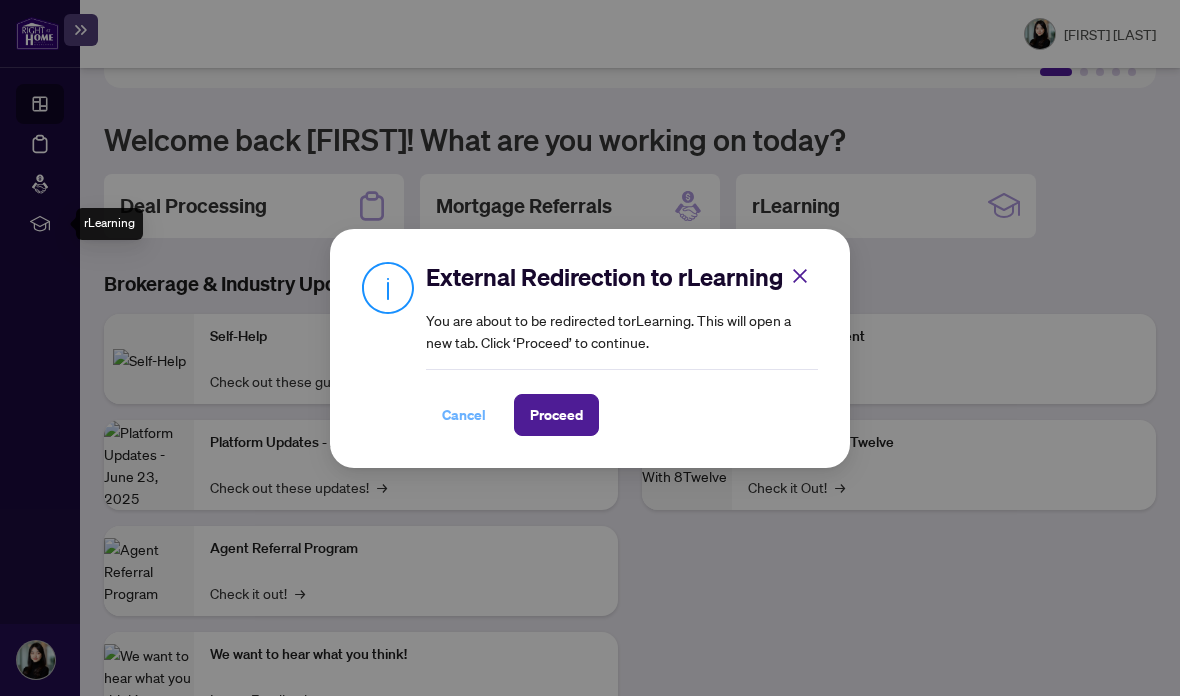 click on "Cancel" at bounding box center (464, 415) 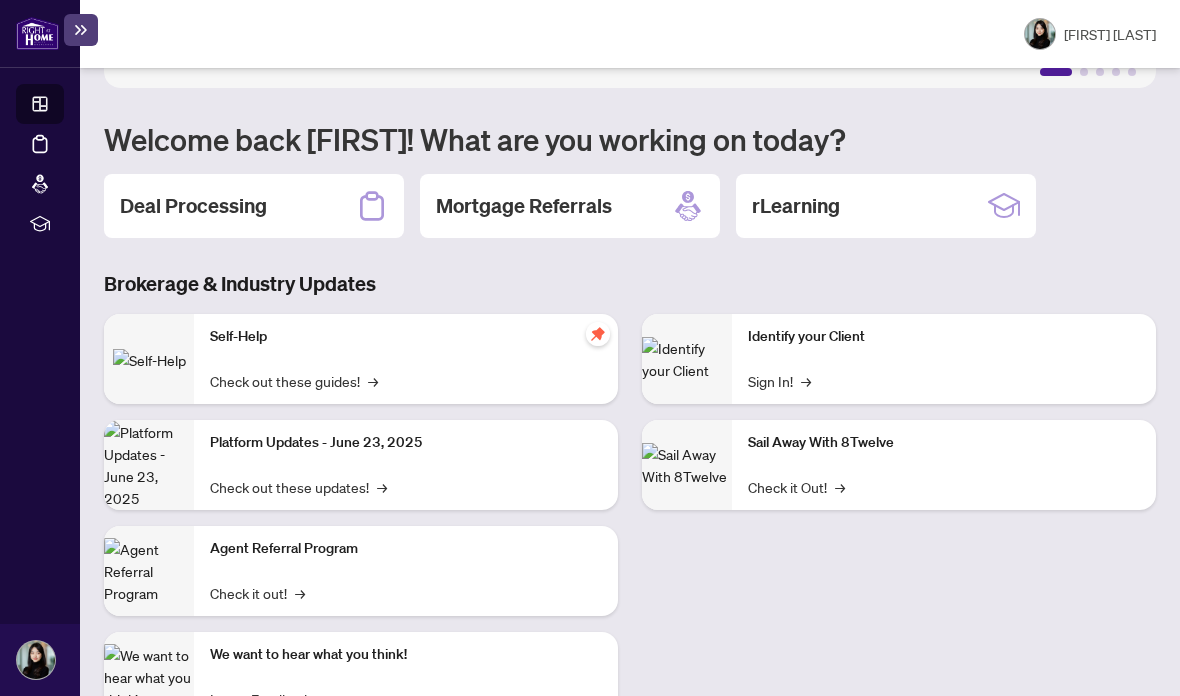 click on "[FIRST] [LAST]" at bounding box center (1110, 34) 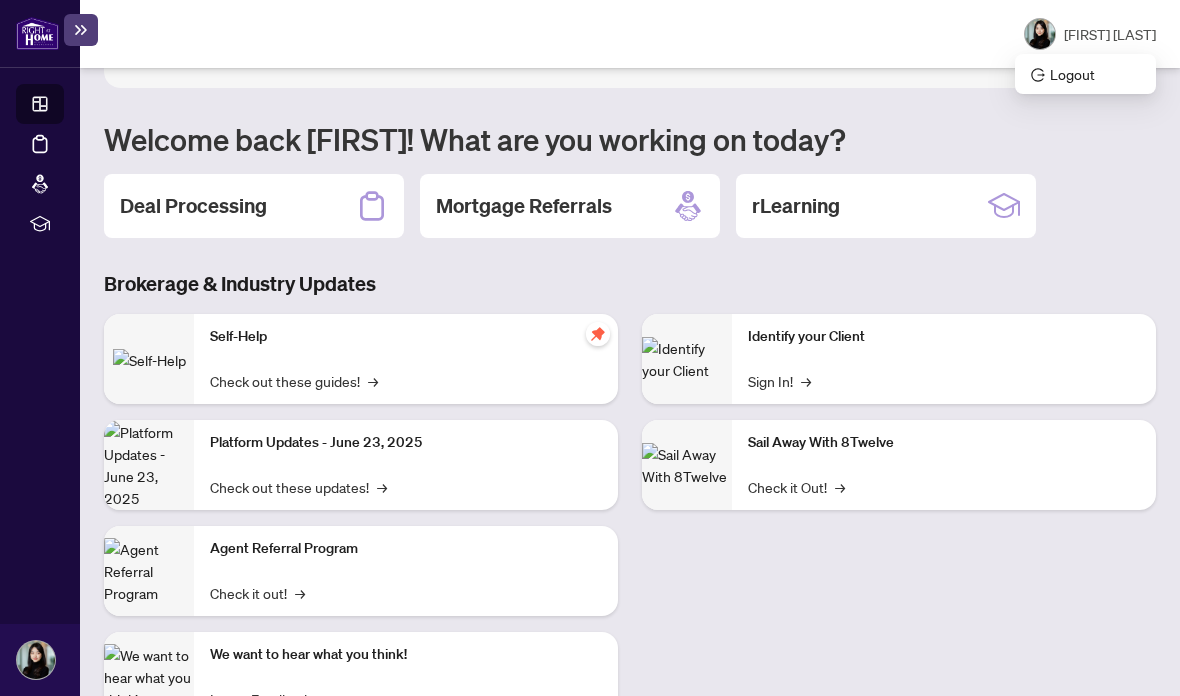 click on "[FIRST] [LAST]" at bounding box center [1110, 34] 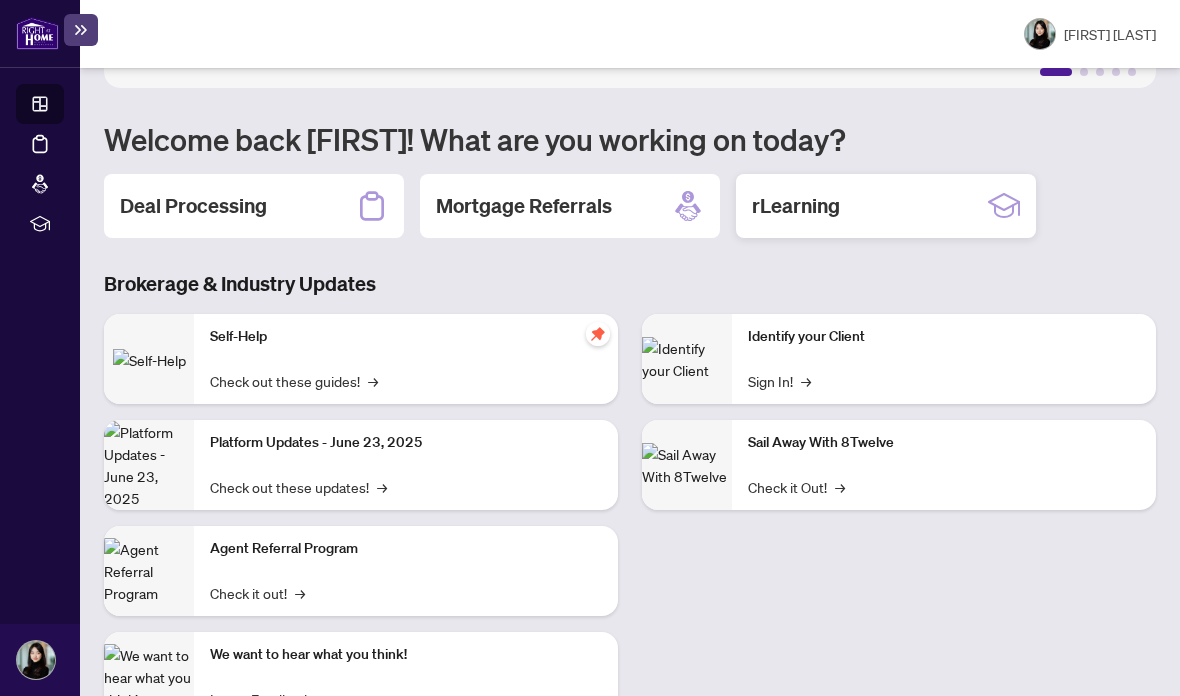 click on "rLearning" at bounding box center [886, 206] 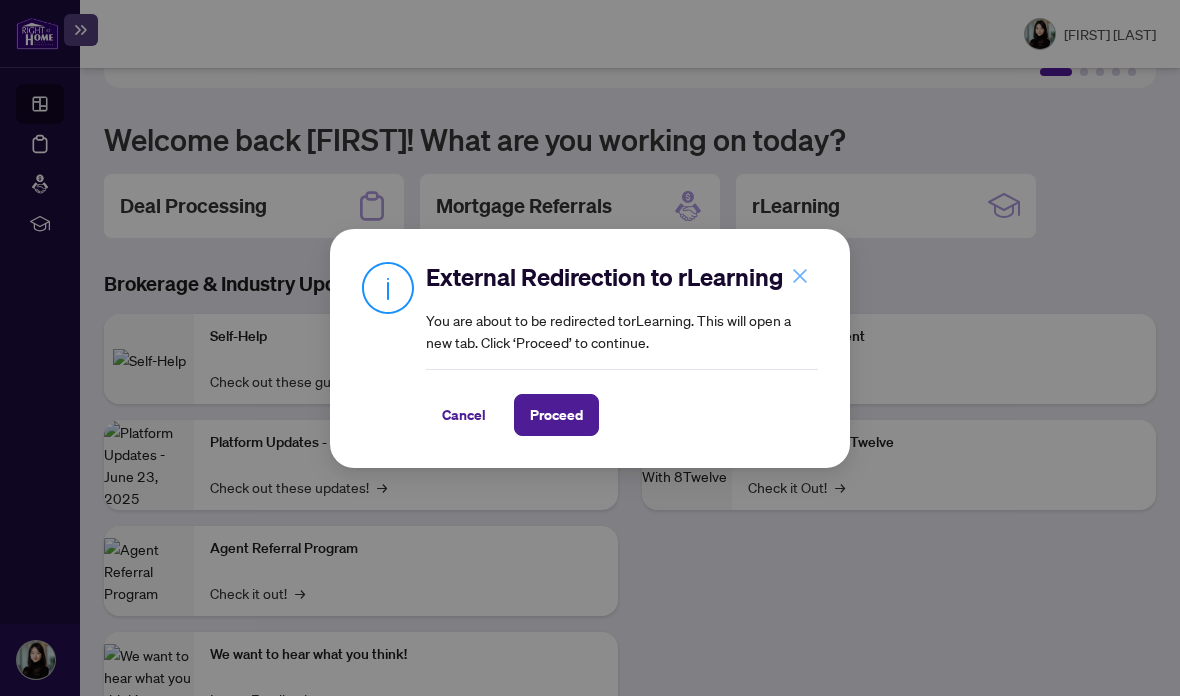 click at bounding box center [800, 276] 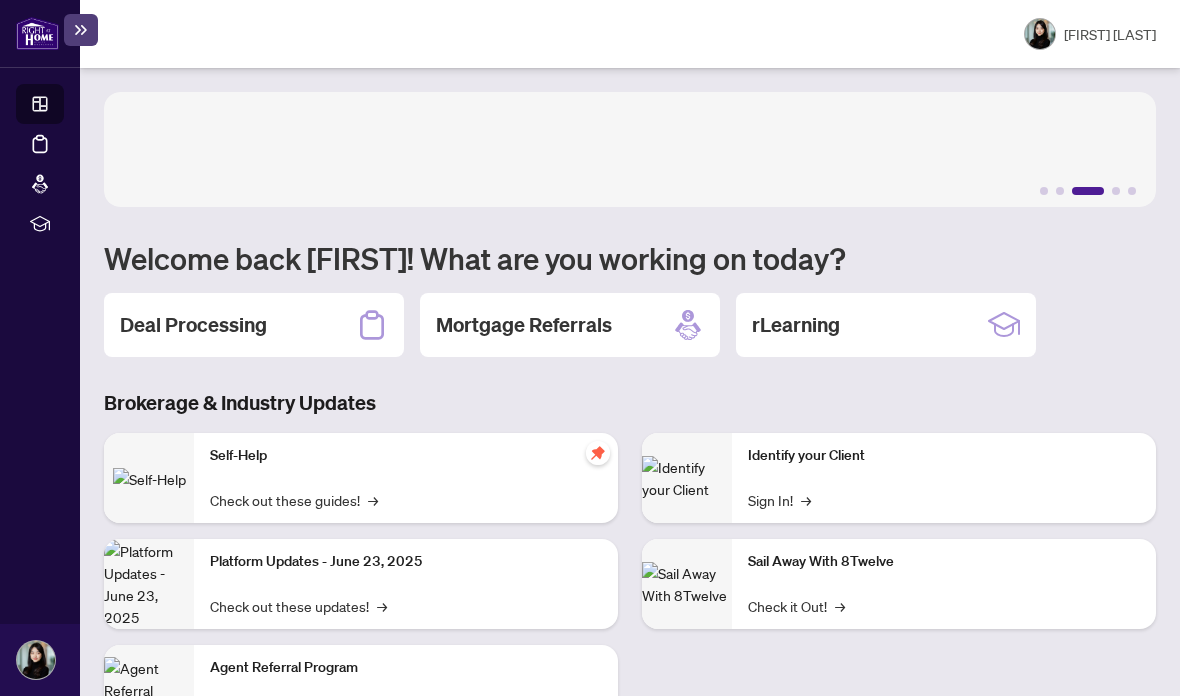 scroll, scrollTop: 0, scrollLeft: 0, axis: both 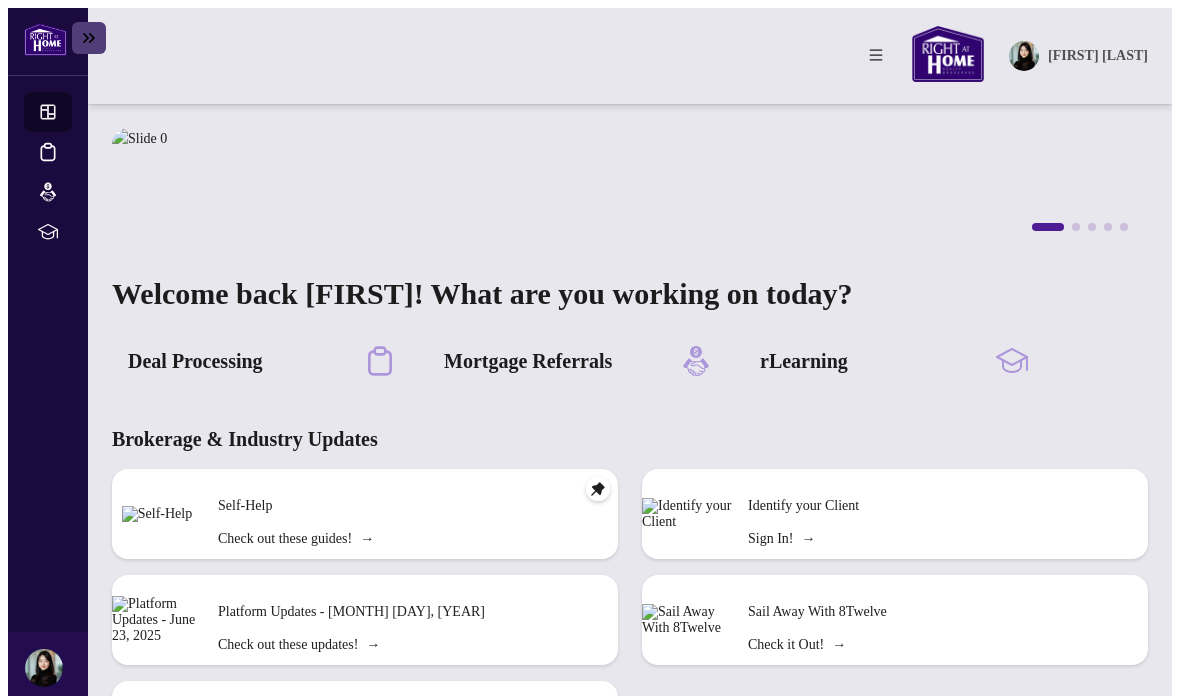 click at bounding box center (1024, 56) 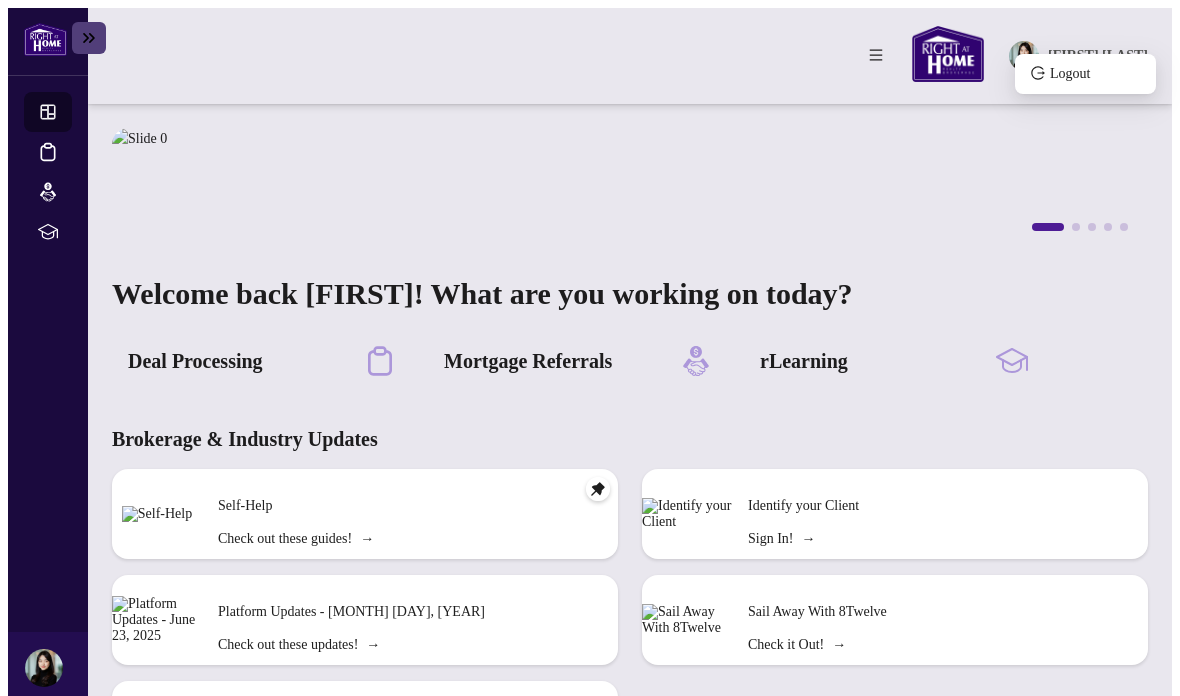 click at bounding box center [1024, 56] 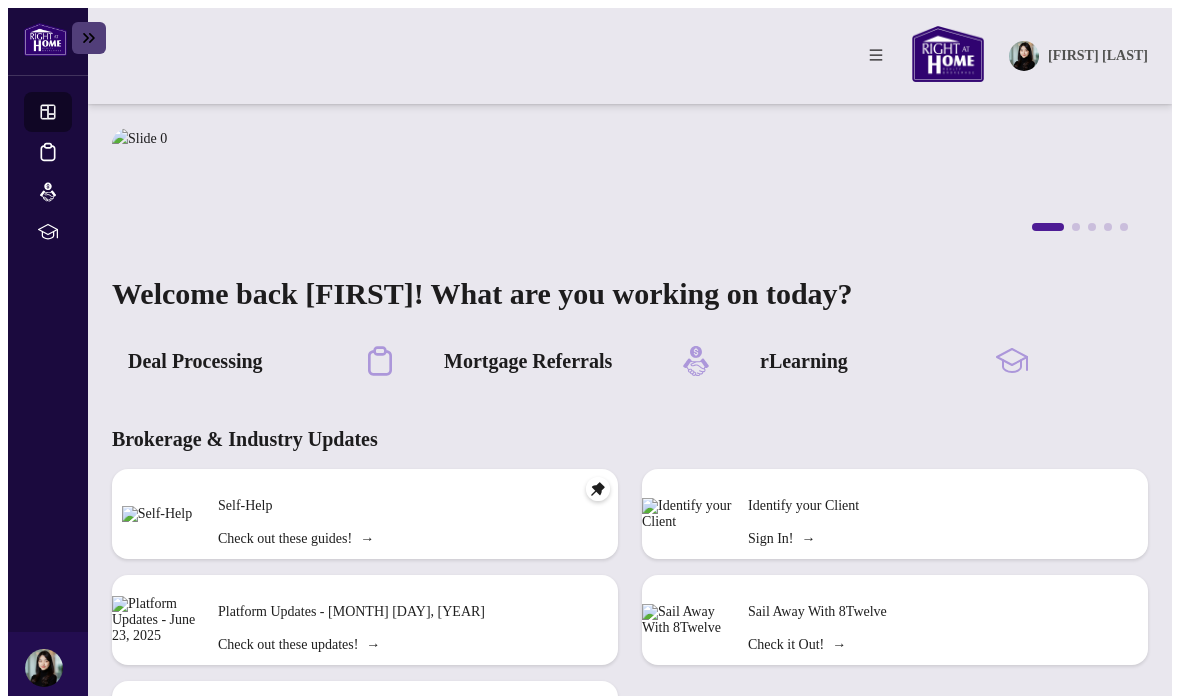 click on "[FIRST] [LAST]" at bounding box center (1098, 56) 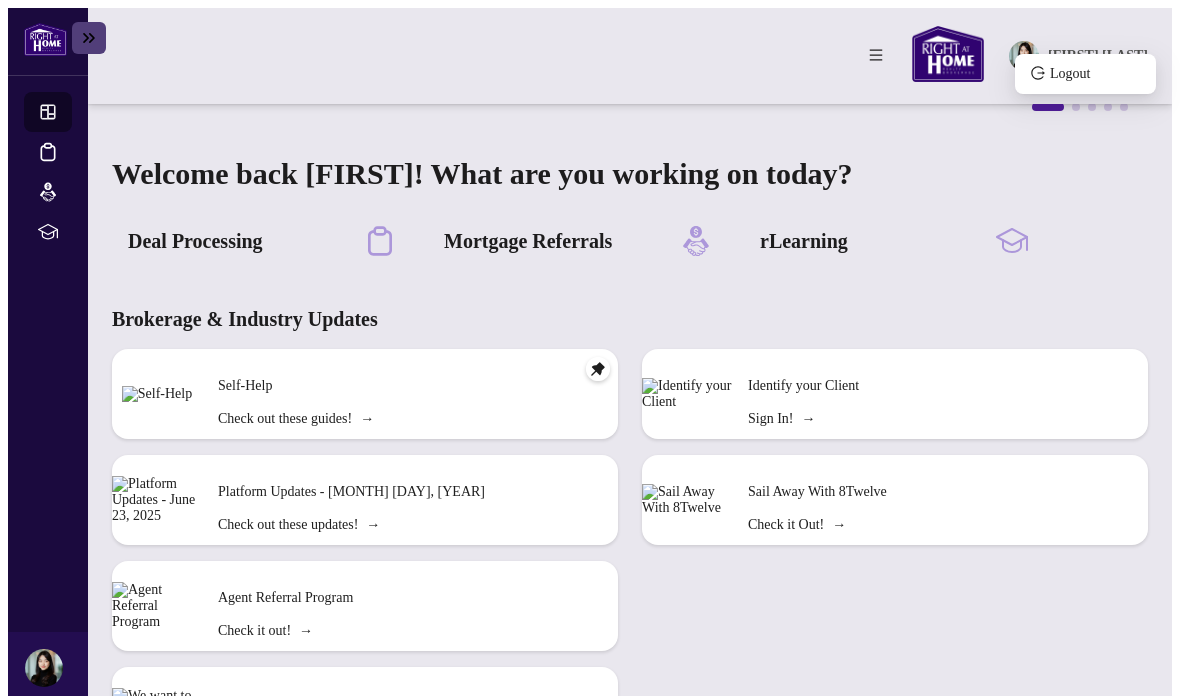scroll, scrollTop: 119, scrollLeft: 0, axis: vertical 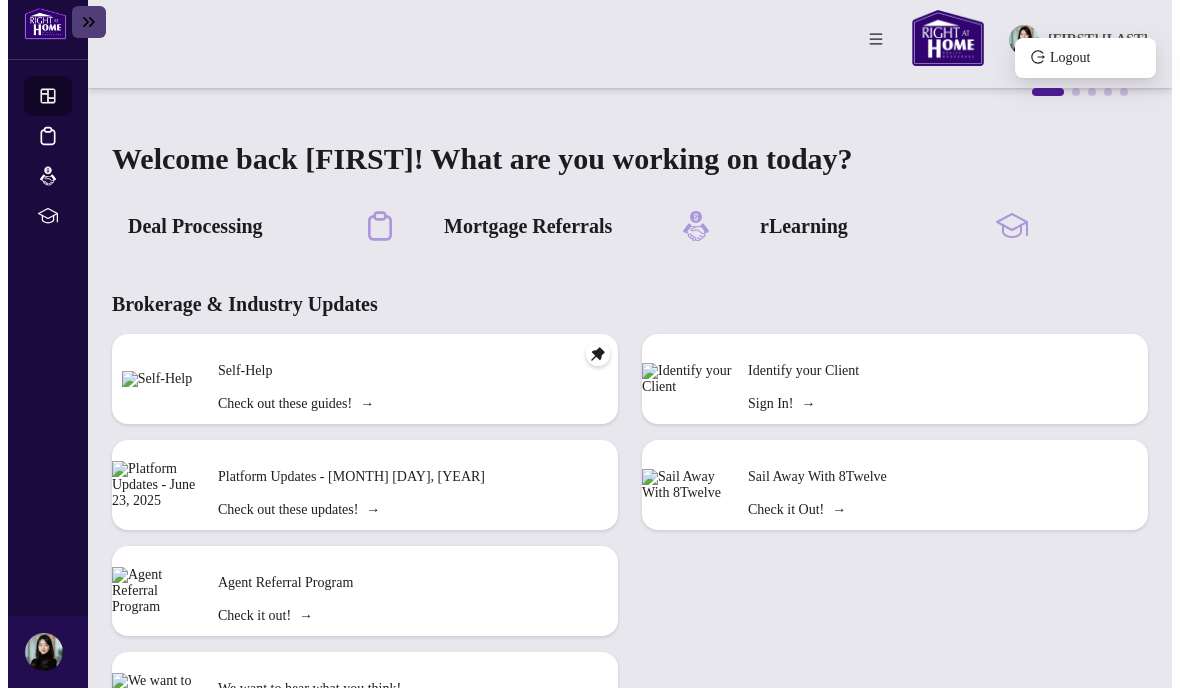 click at bounding box center [44, 652] 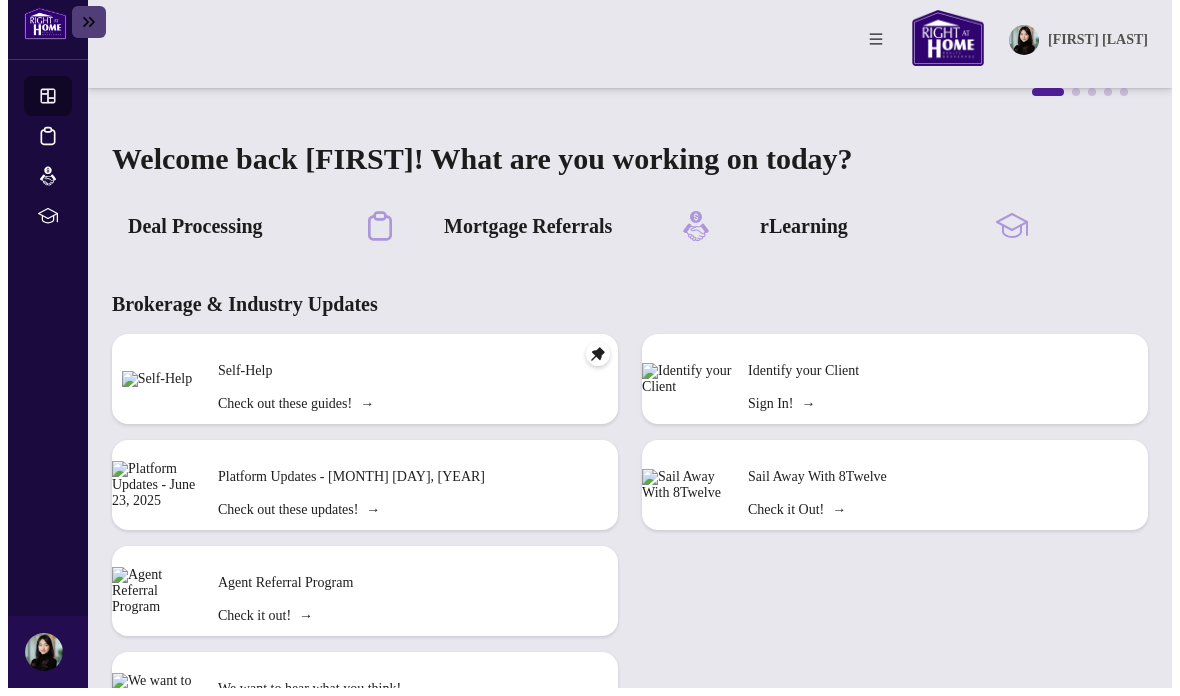 click at bounding box center [44, 652] 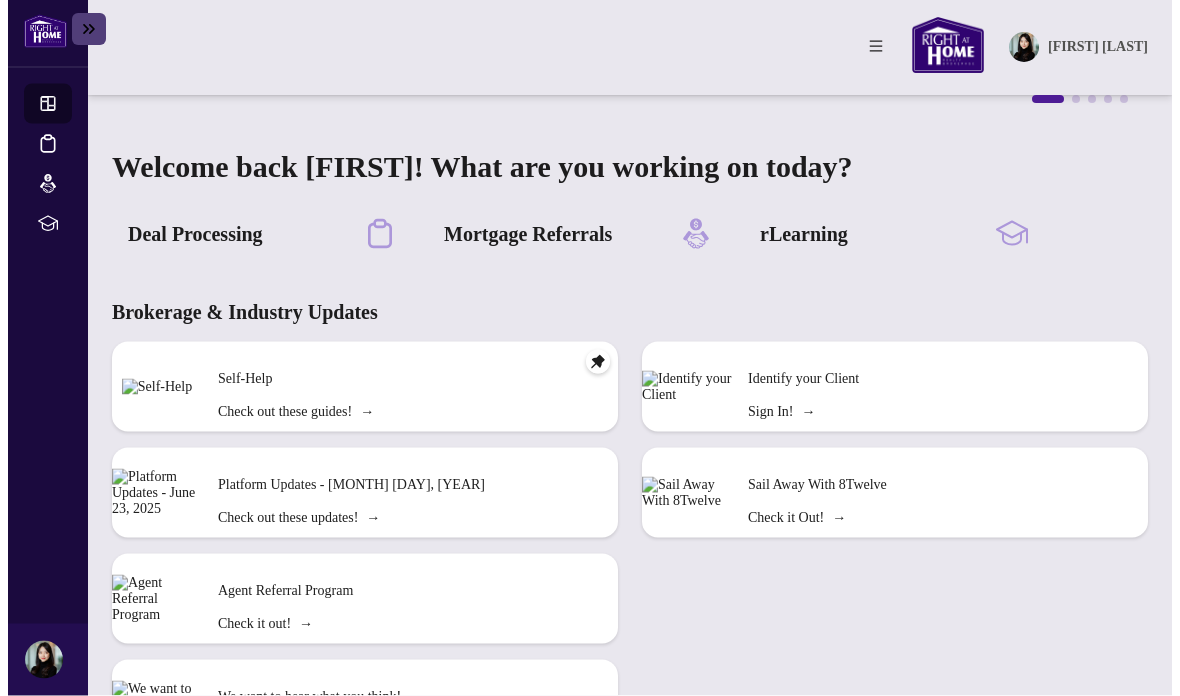 scroll, scrollTop: 0, scrollLeft: 0, axis: both 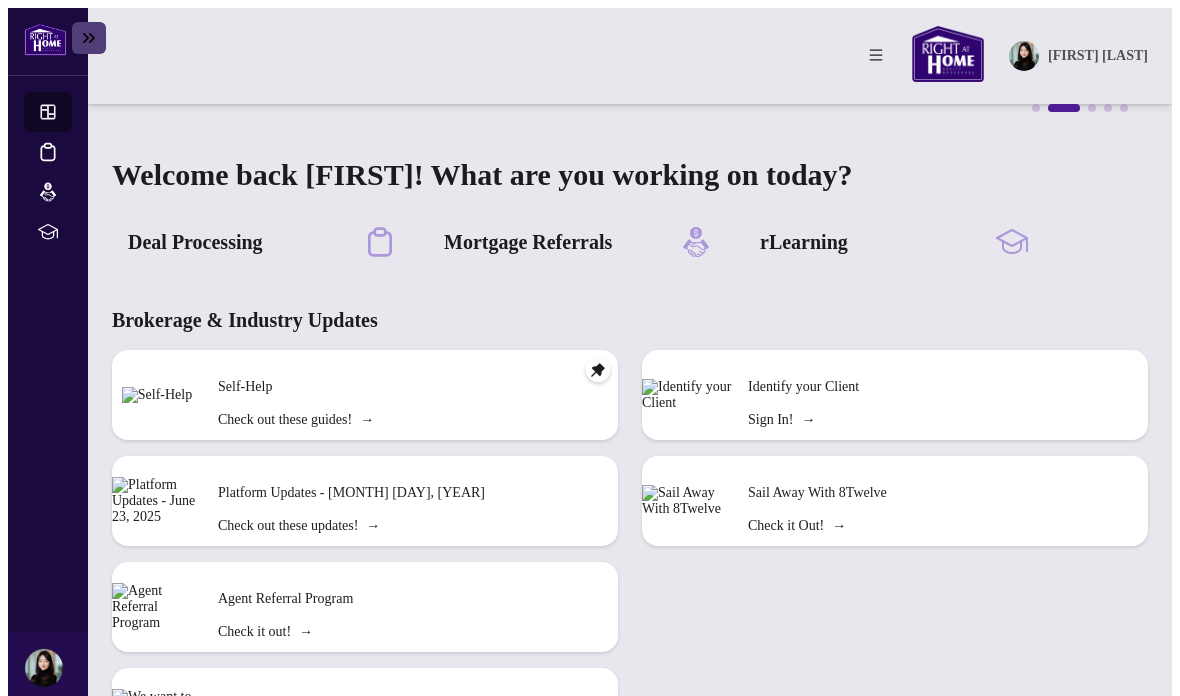click at bounding box center (45, 39) 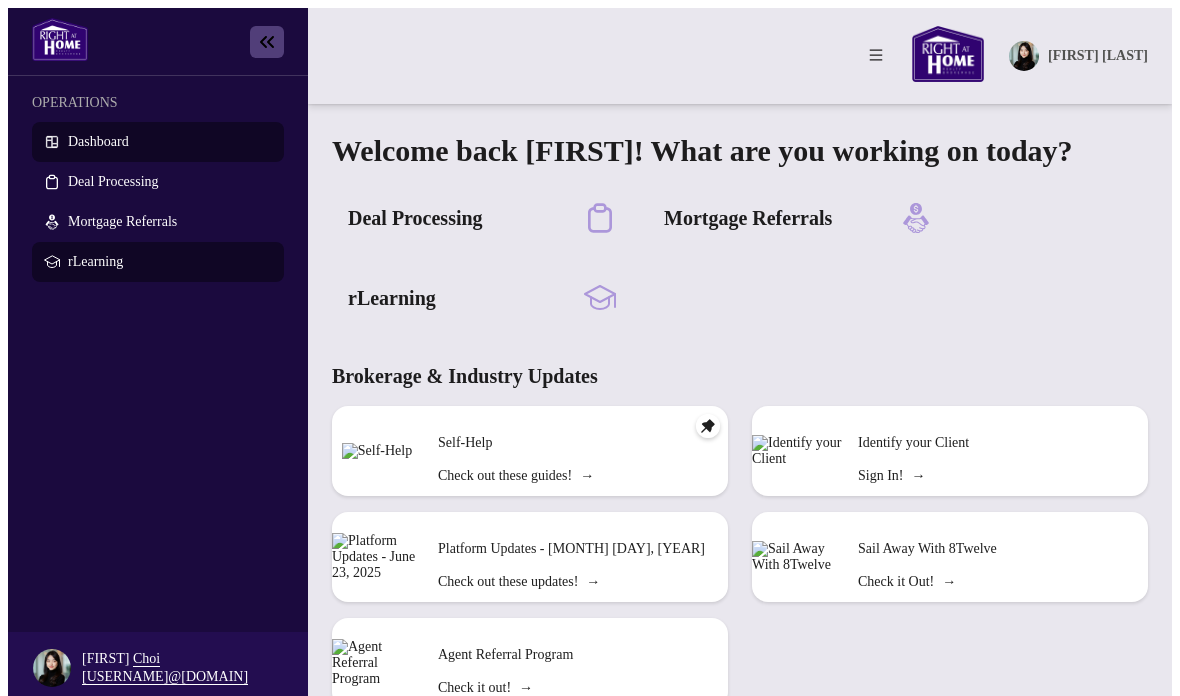 click on "rLearning" at bounding box center (170, 142) 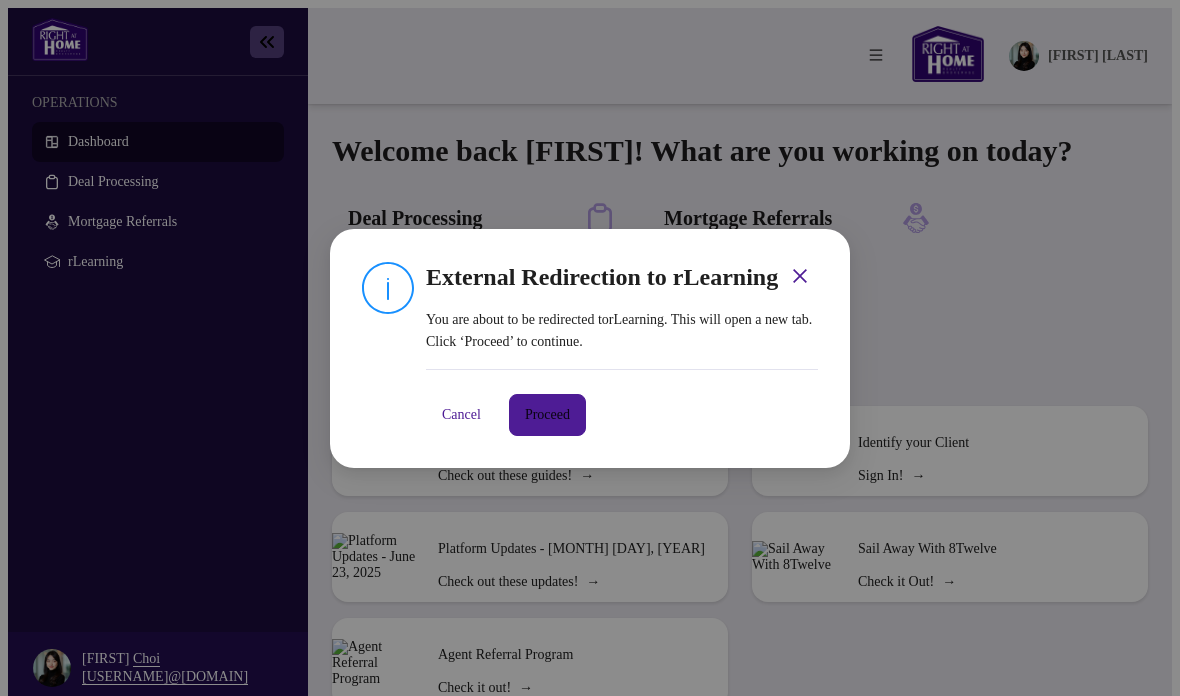 click on "External Redirection to rLearning You are about to be redirected to  rLearning . This will open a new tab. Click ‘Proceed’ to continue. Cancel Proceed Cancel OK" at bounding box center (590, 348) 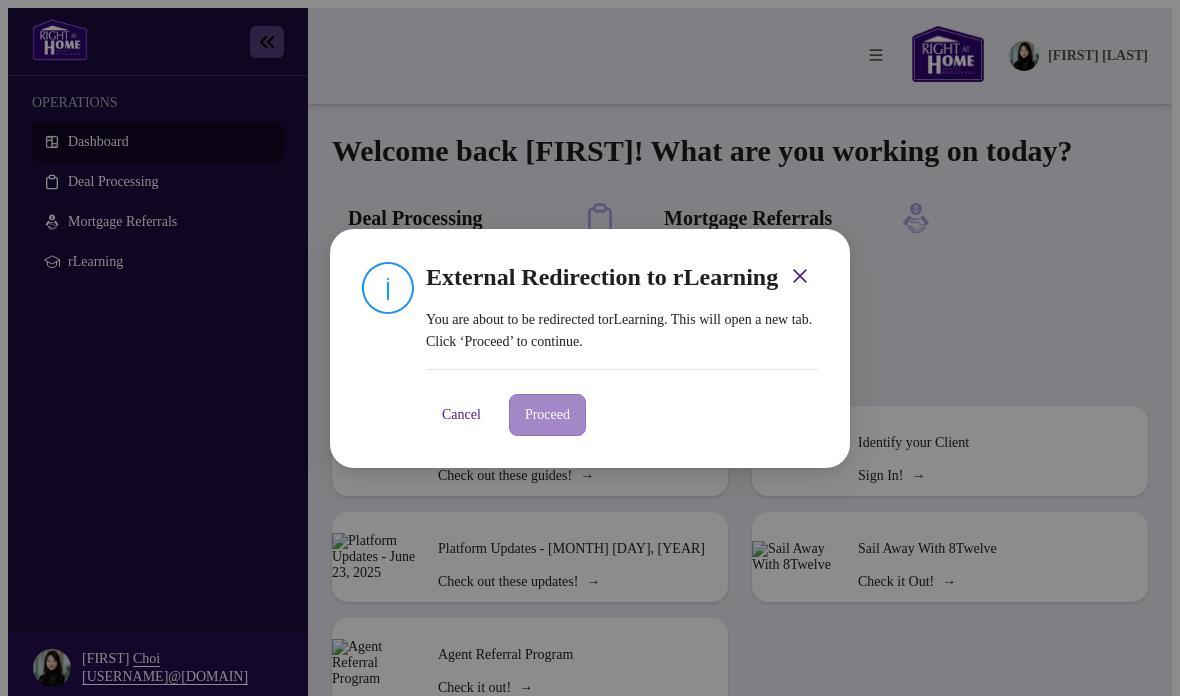 click on "Proceed" at bounding box center (547, 415) 